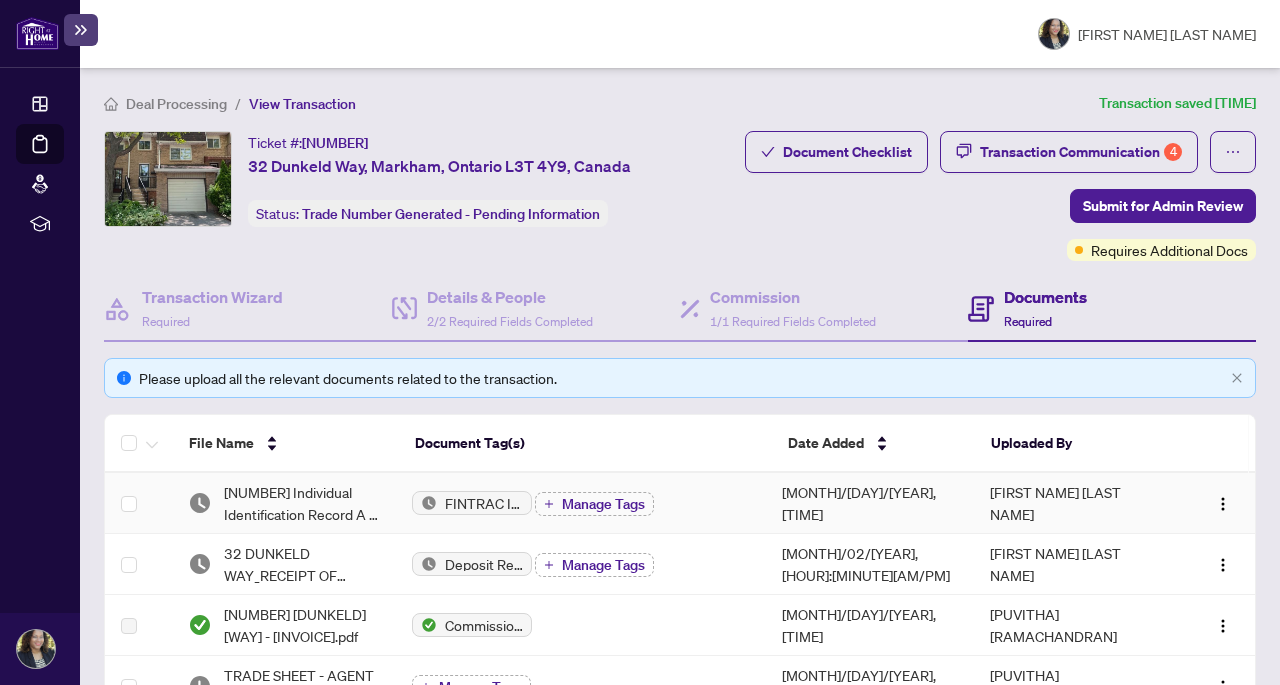scroll, scrollTop: 0, scrollLeft: 0, axis: both 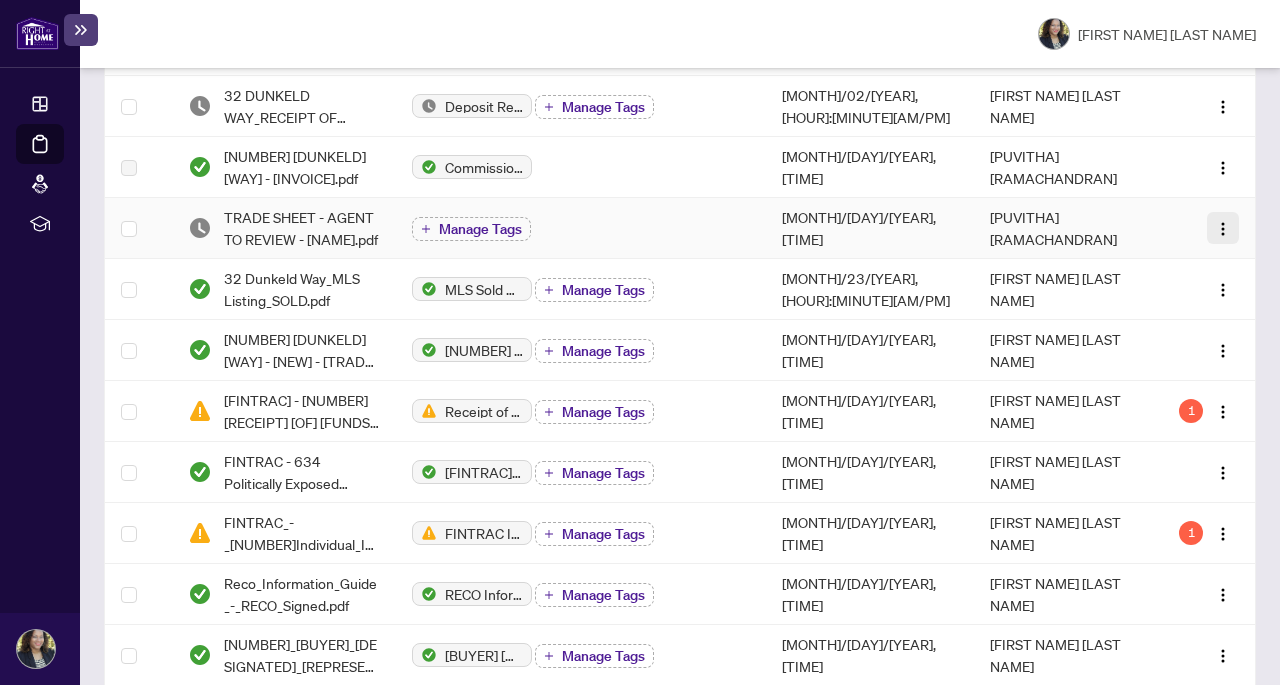 click at bounding box center (1223, 229) 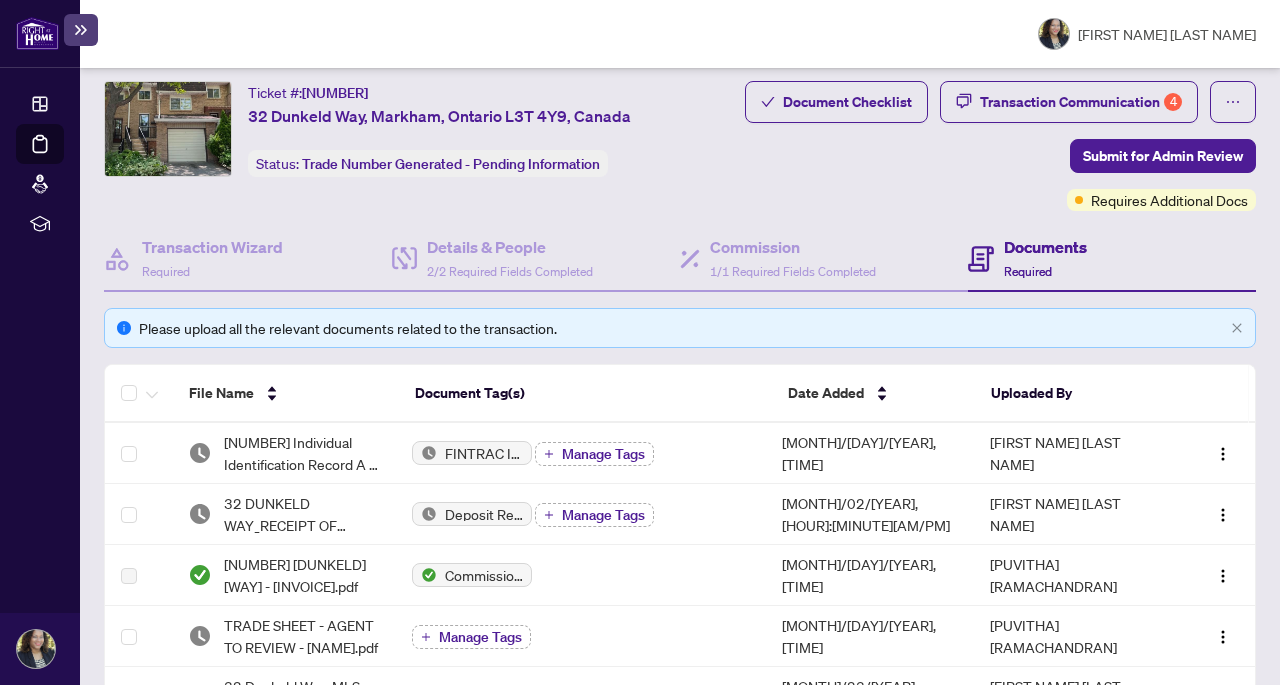 scroll, scrollTop: 0, scrollLeft: 0, axis: both 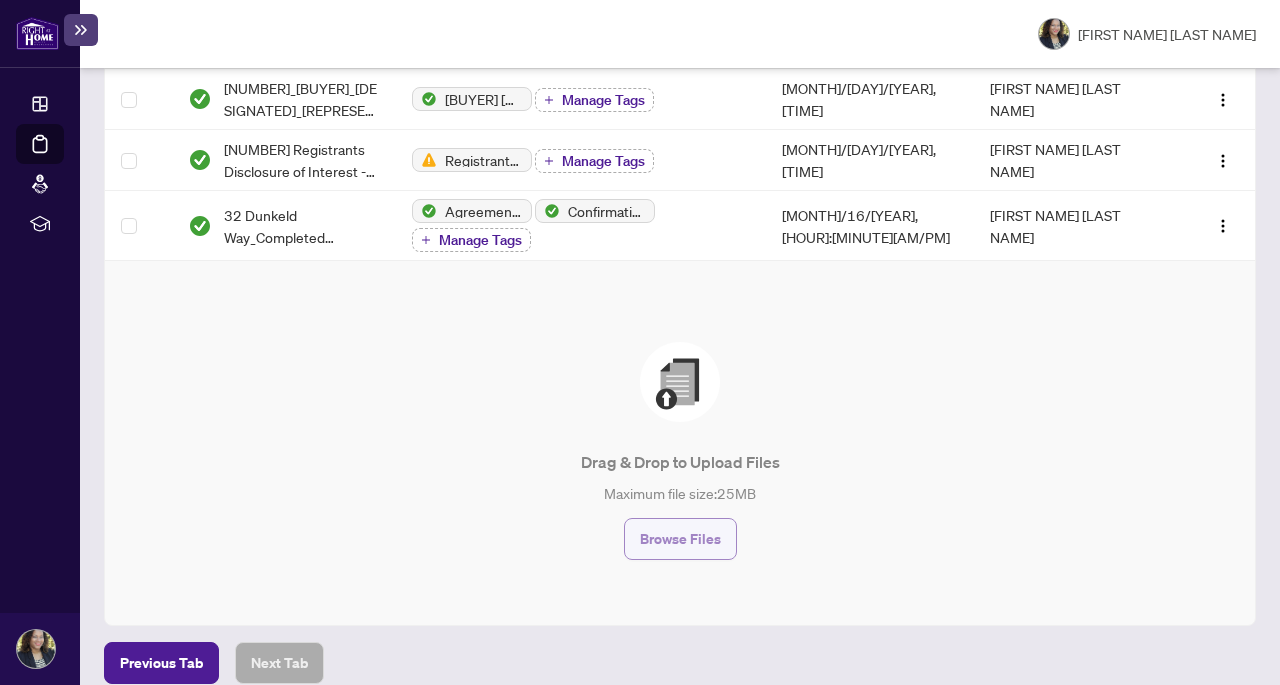 click on "Browse Files" at bounding box center (680, 539) 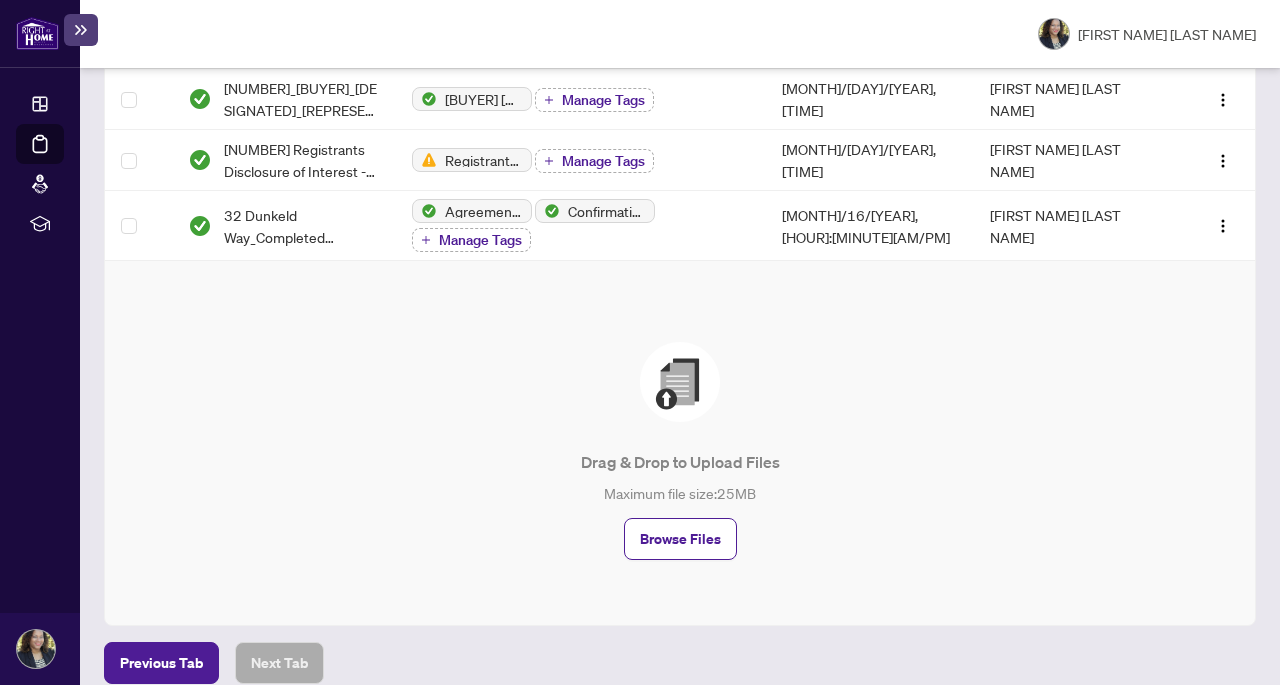 scroll, scrollTop: 474, scrollLeft: 0, axis: vertical 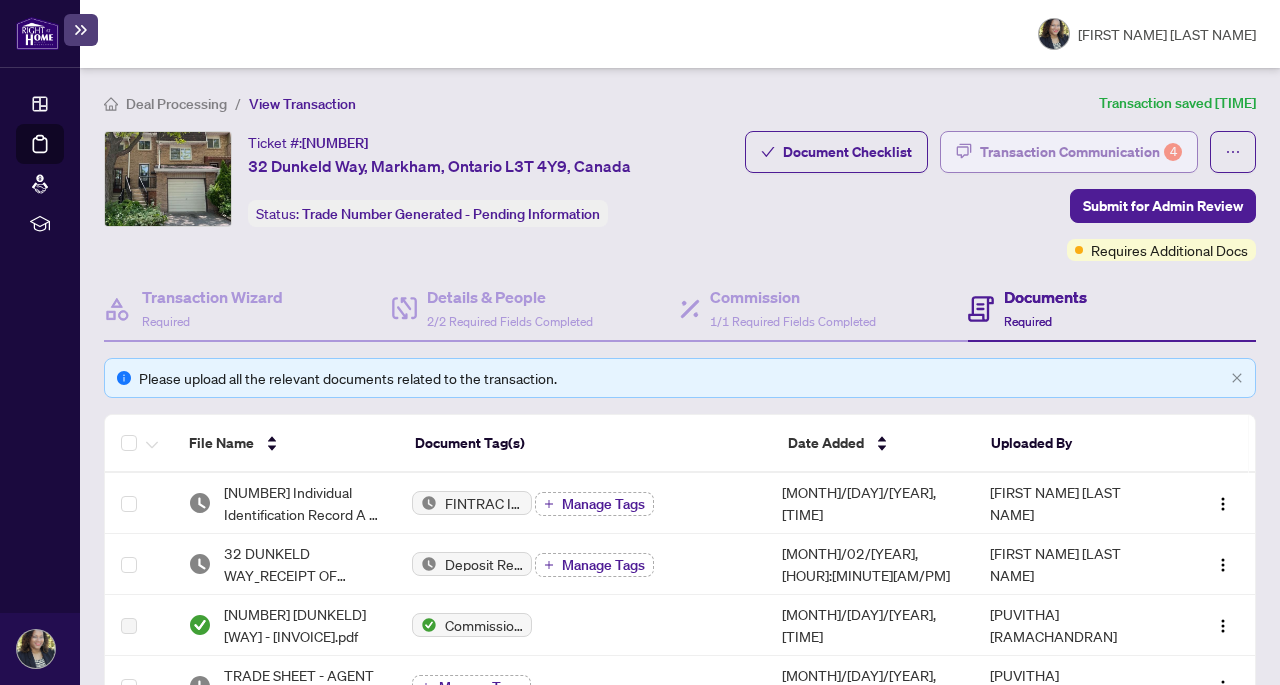 click on "Transaction Communication 4" at bounding box center [1081, 152] 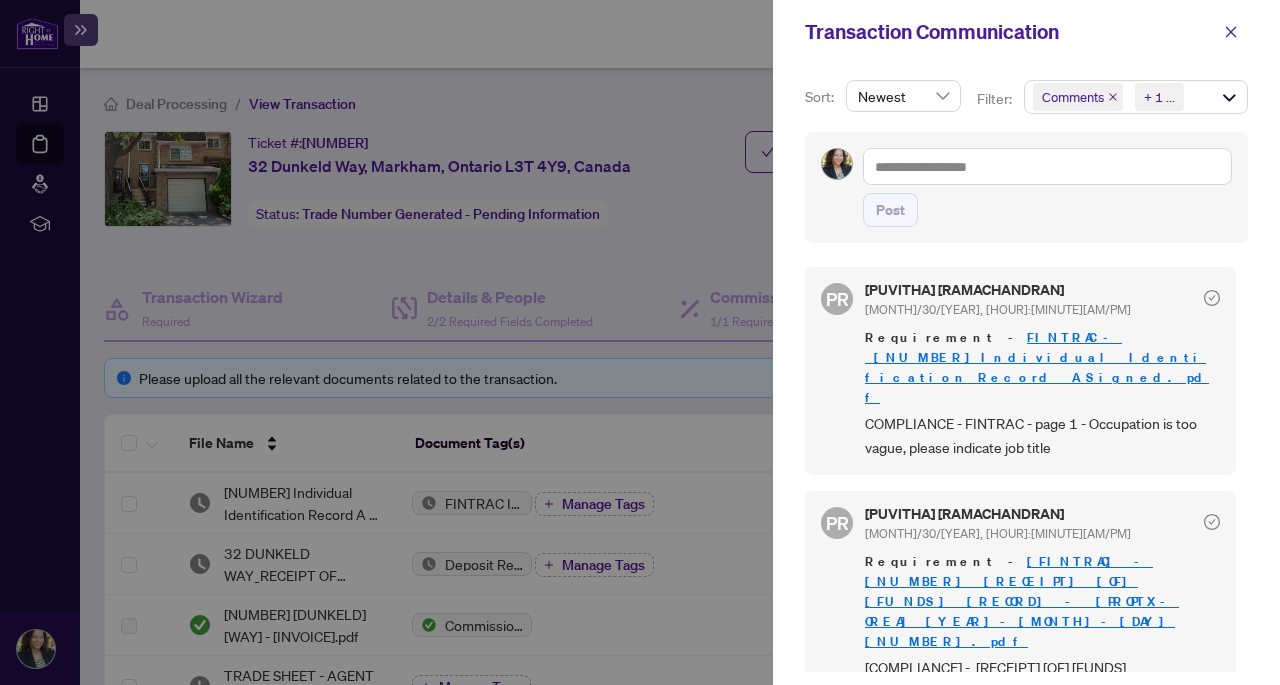 drag, startPoint x: 1243, startPoint y: 351, endPoint x: 1241, endPoint y: 363, distance: 12.165525 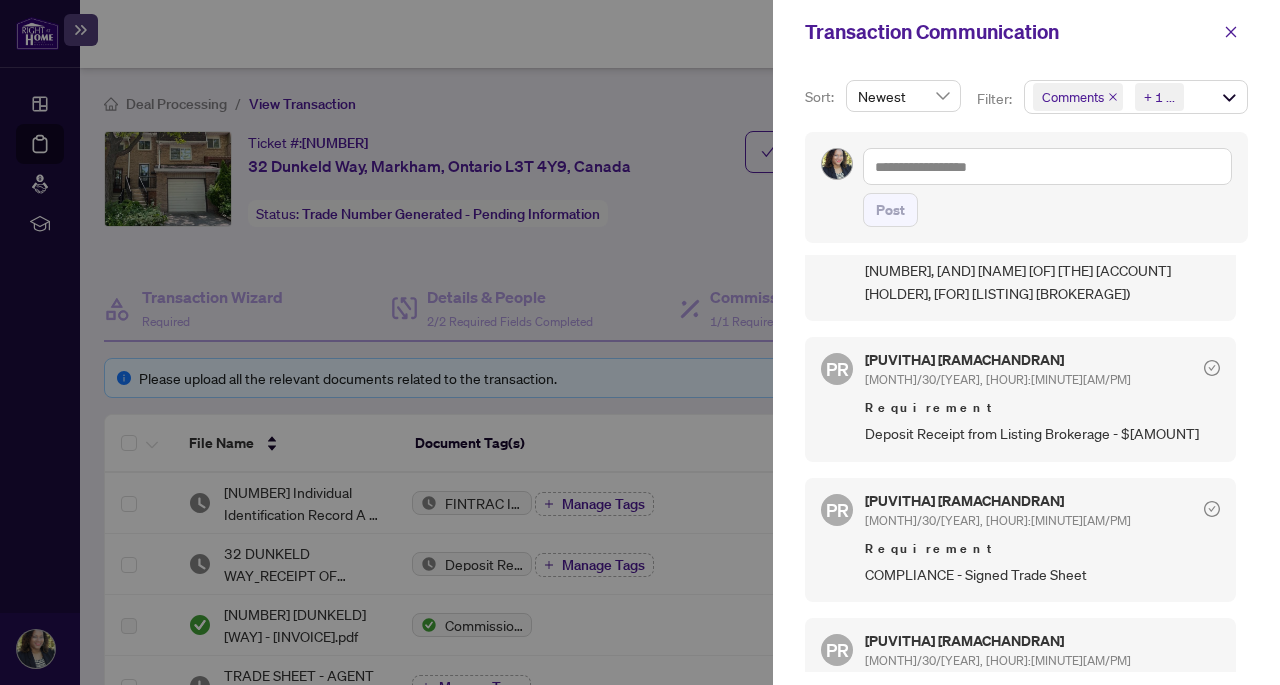 scroll, scrollTop: 689, scrollLeft: 0, axis: vertical 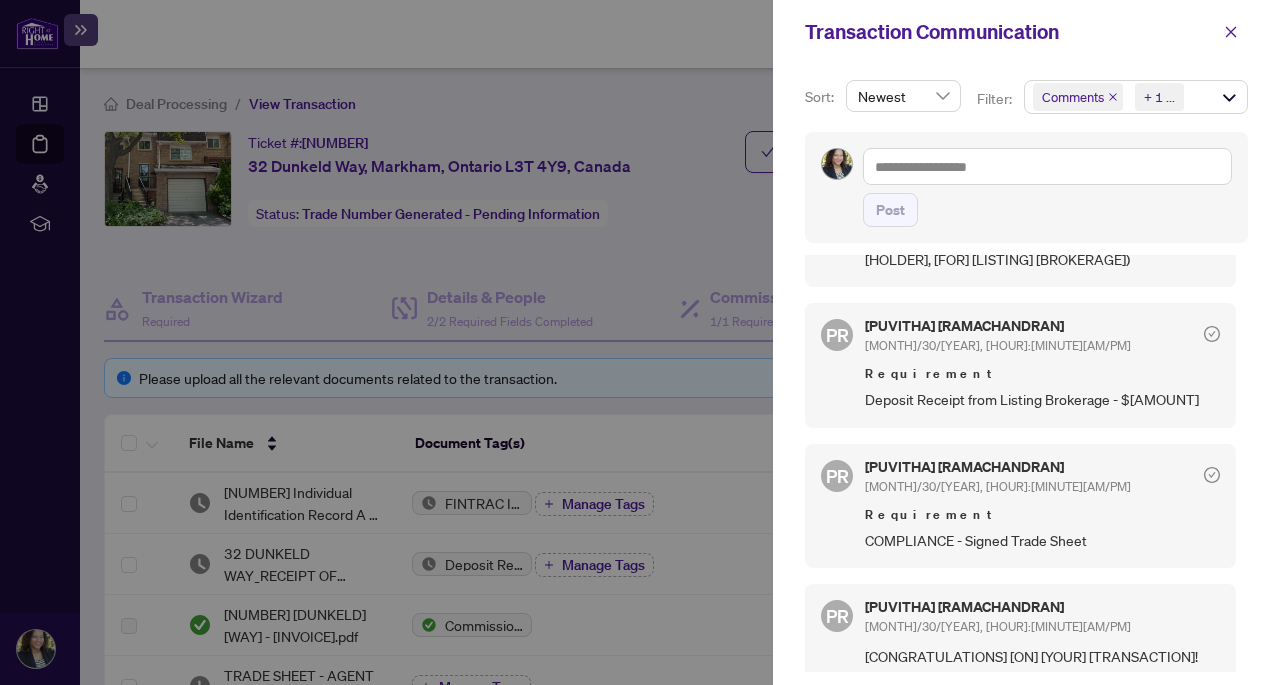 drag, startPoint x: 1234, startPoint y: 653, endPoint x: 1239, endPoint y: 675, distance: 22.561028 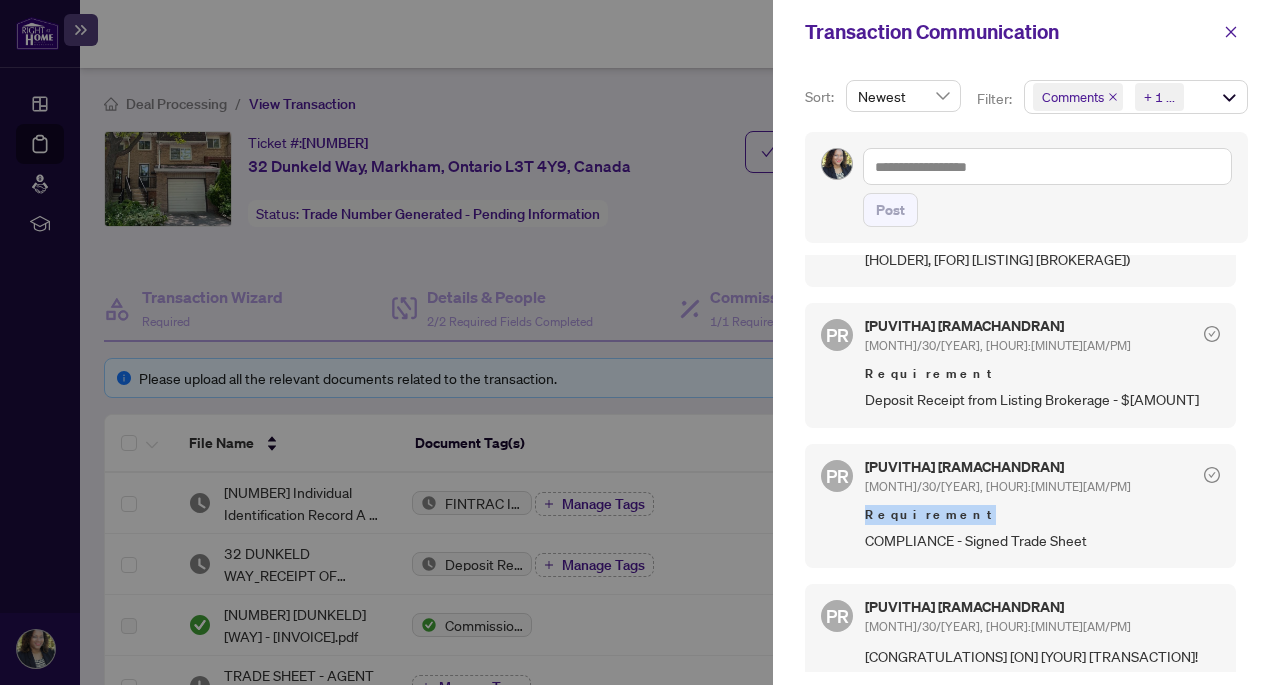 click at bounding box center (1212, 475) 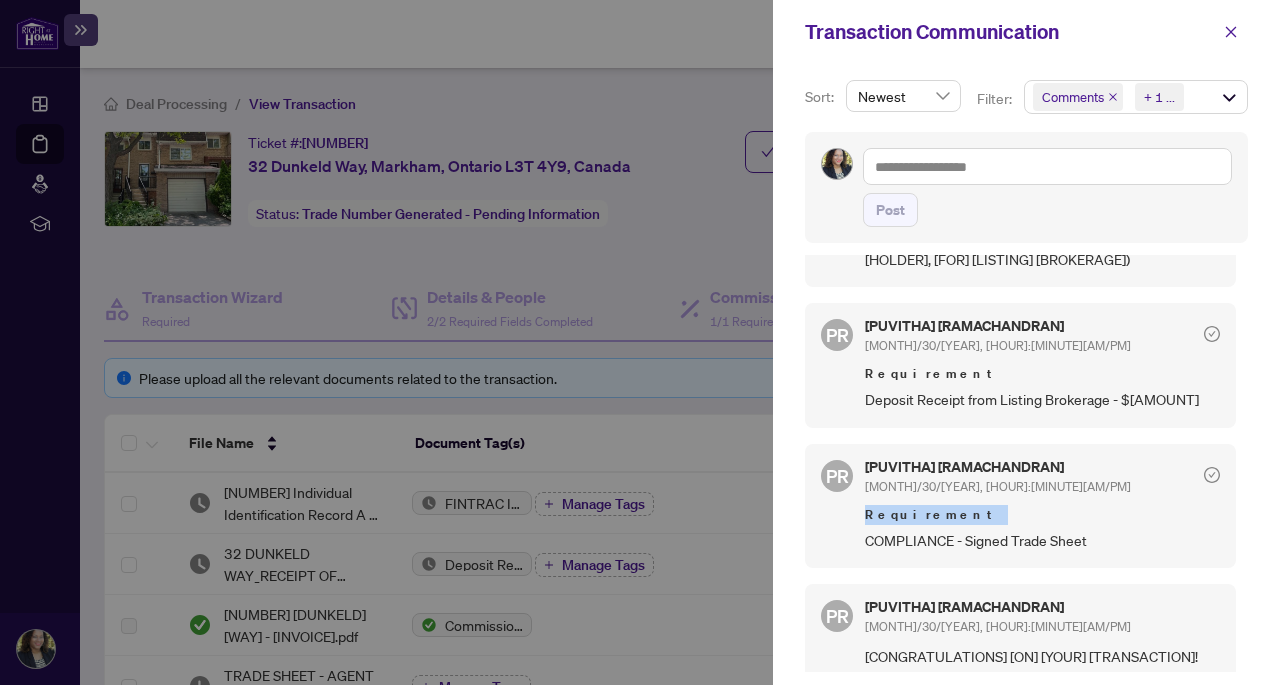 click at bounding box center [1212, 475] 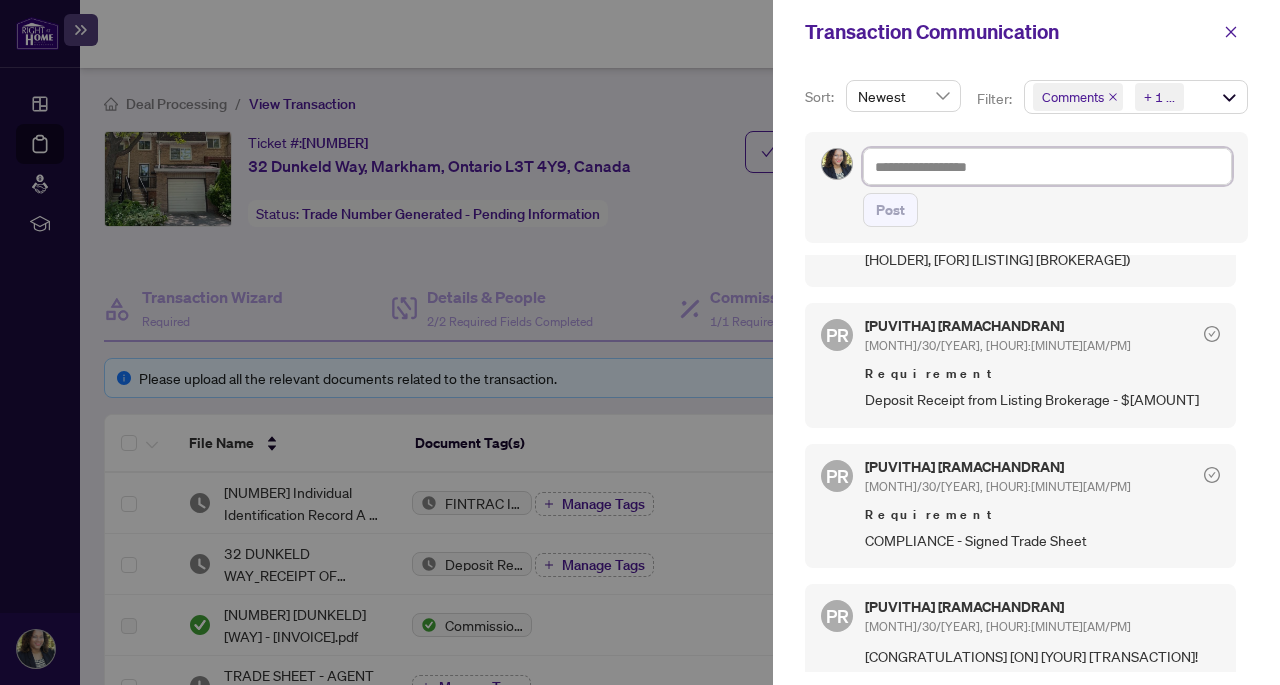 click at bounding box center (1047, 166) 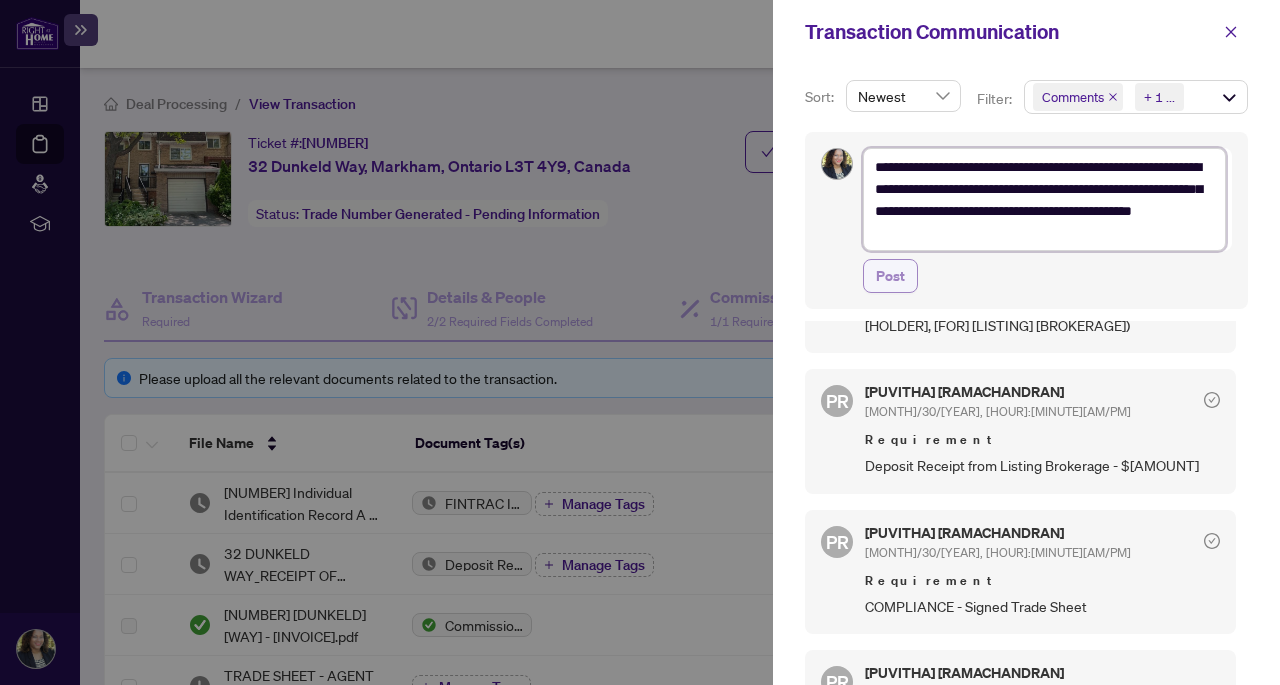 type on "**********" 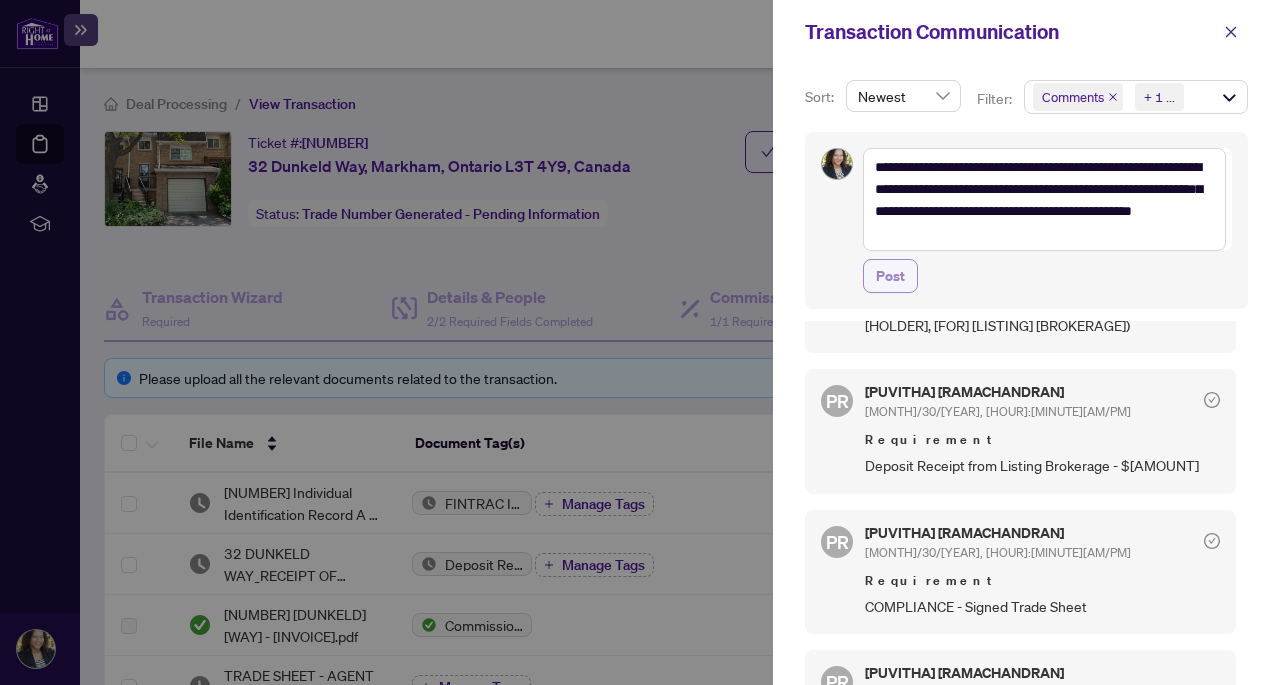 click on "Post" at bounding box center (890, 276) 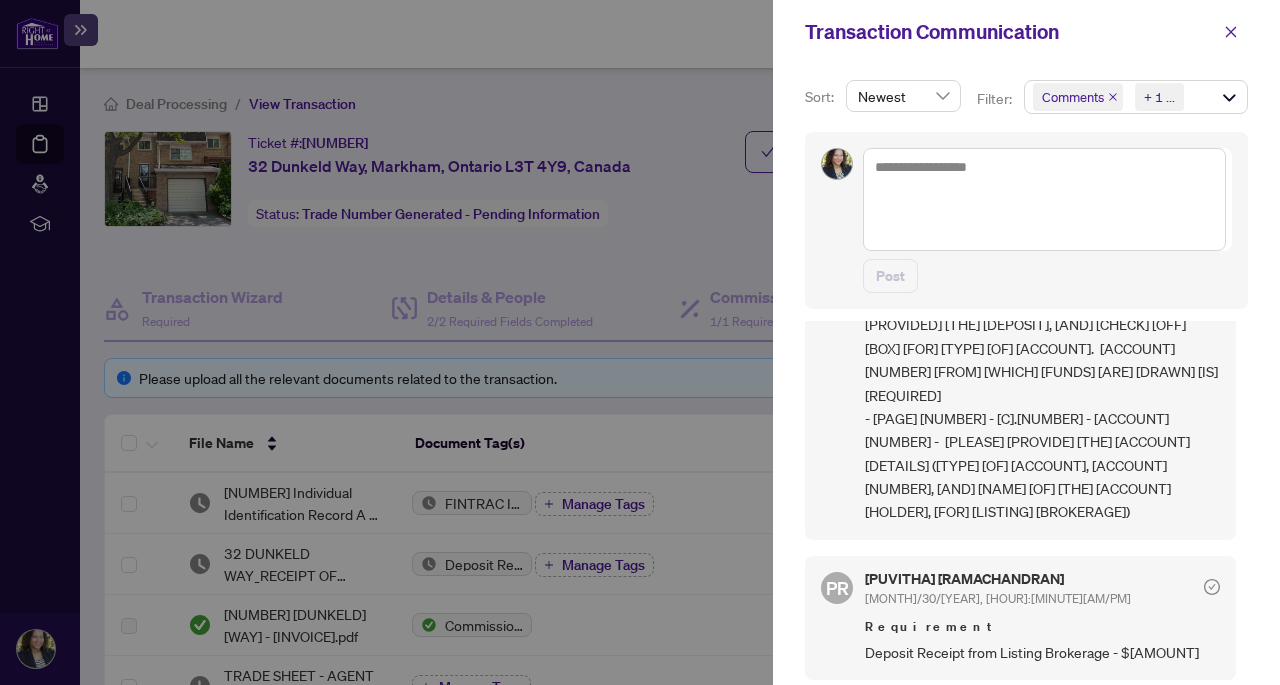 scroll, scrollTop: 0, scrollLeft: 0, axis: both 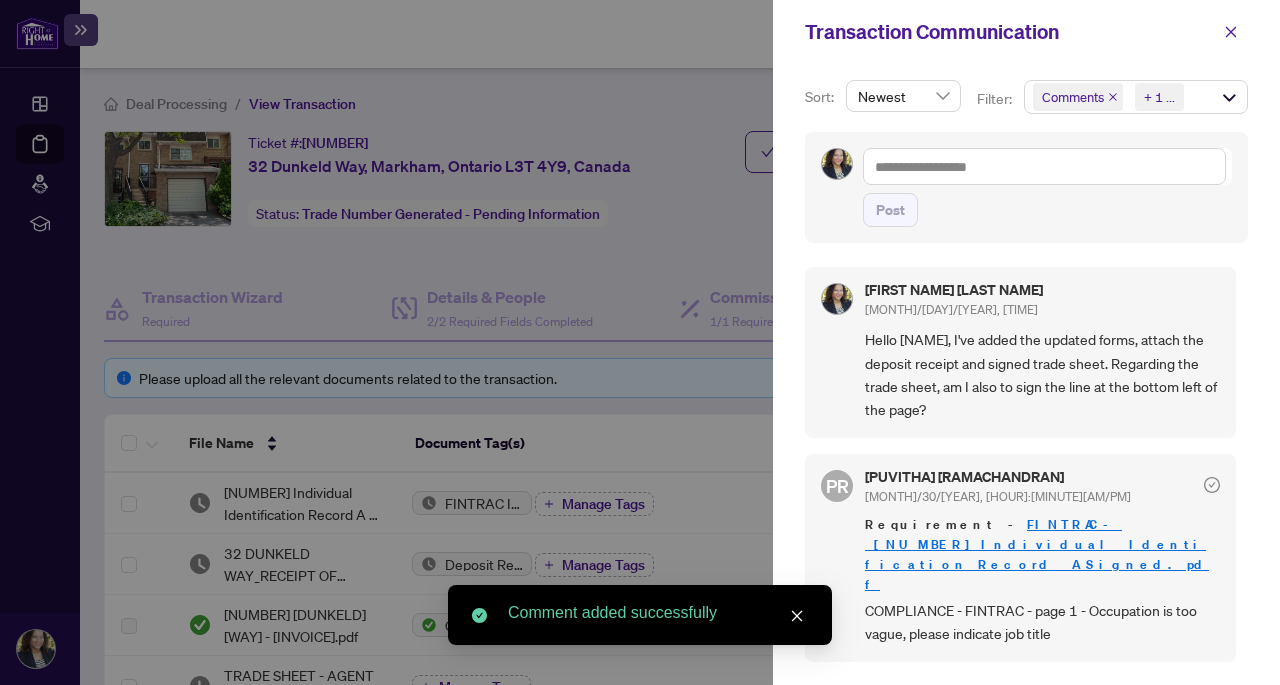 click at bounding box center [640, 342] 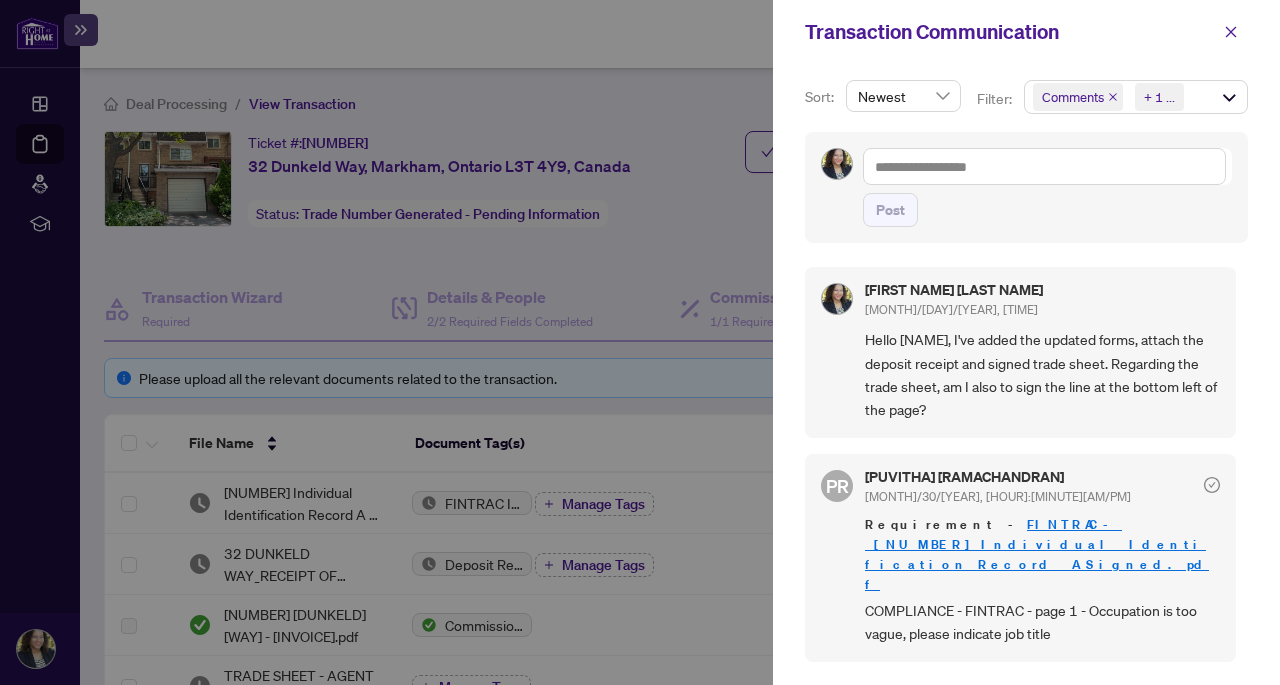 click at bounding box center (640, 342) 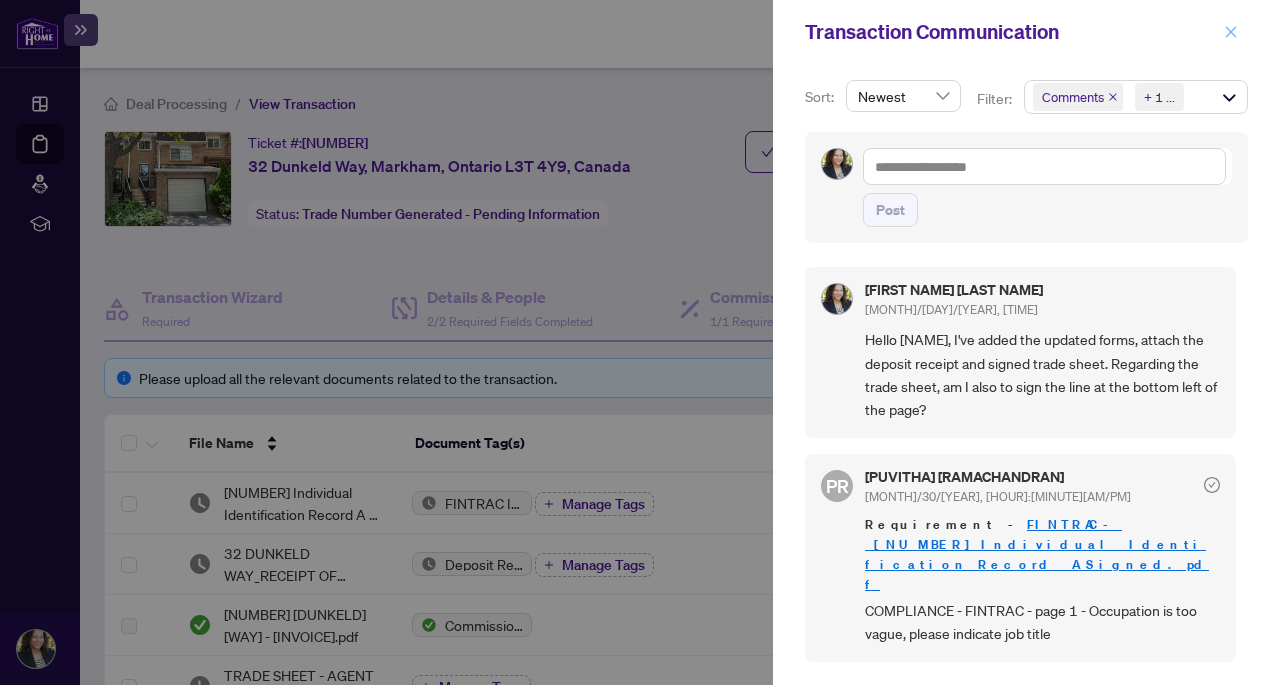 click at bounding box center [1231, 32] 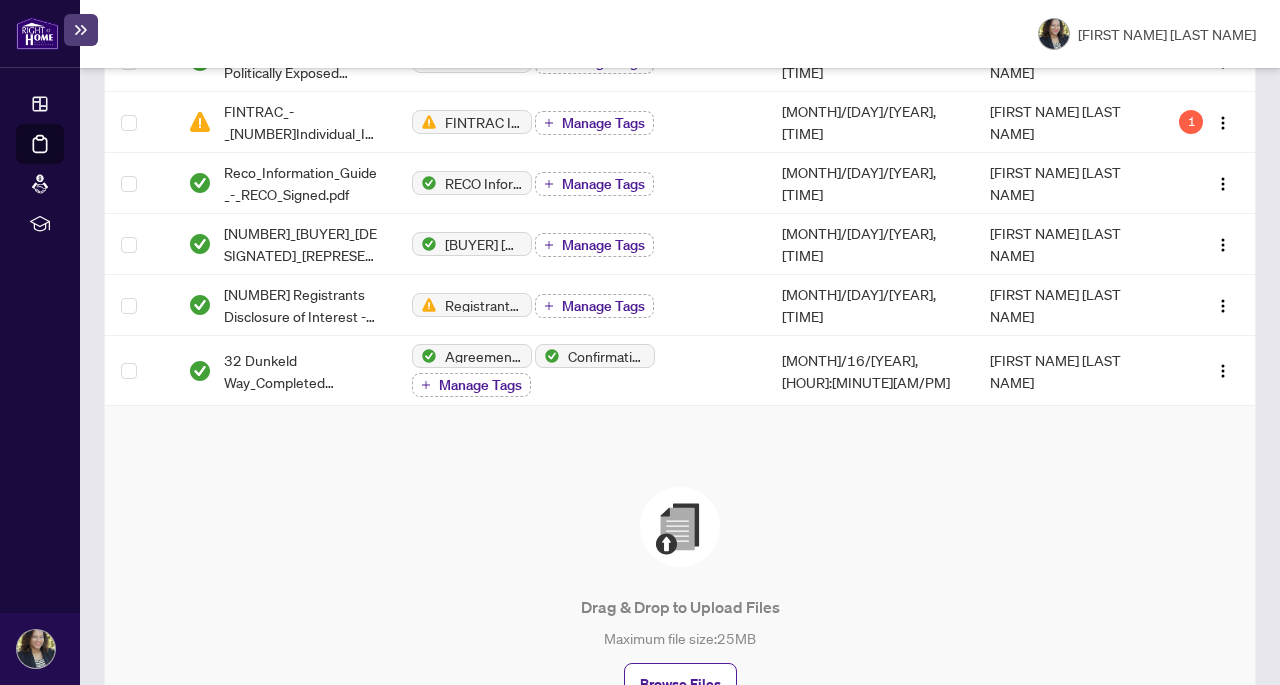 scroll, scrollTop: 922, scrollLeft: 0, axis: vertical 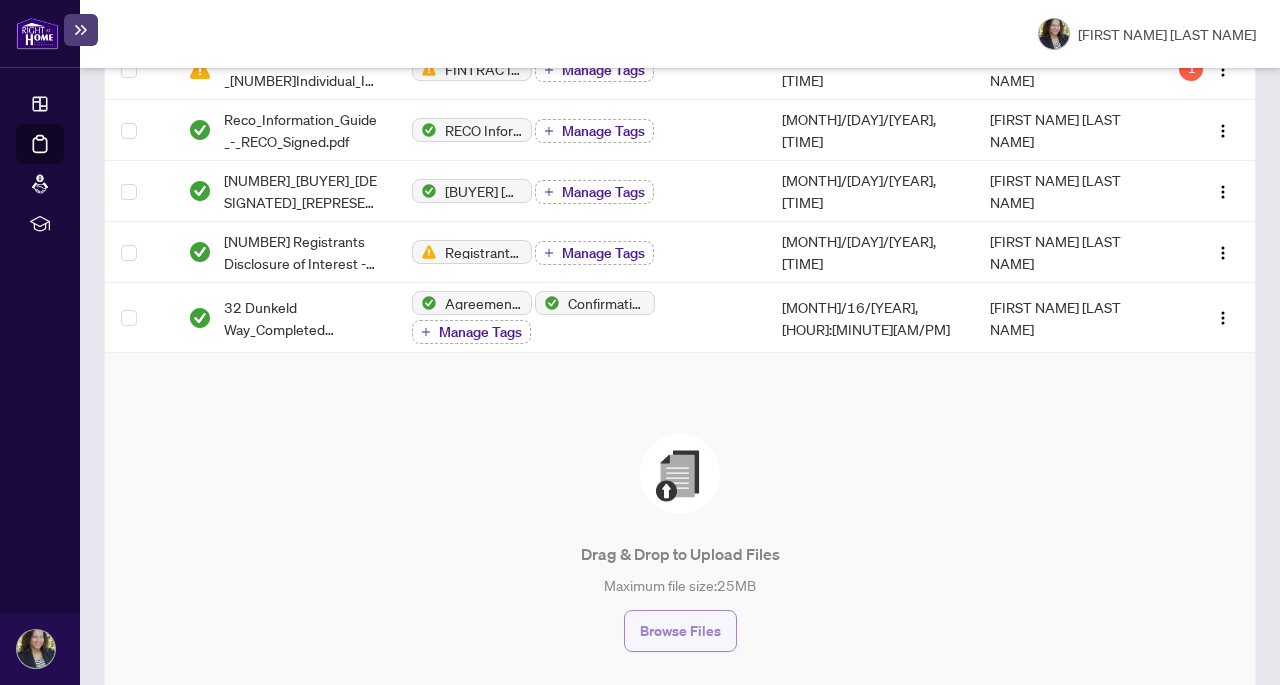 click on "Browse Files" at bounding box center (680, 631) 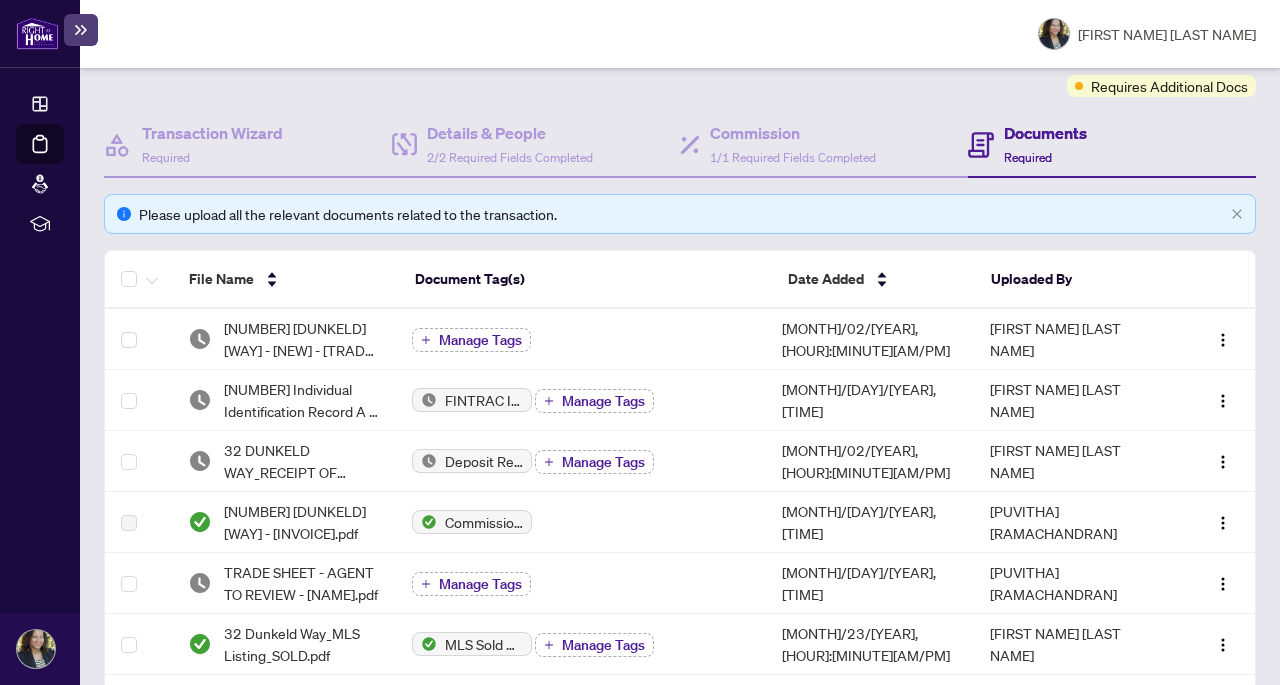 scroll, scrollTop: 158, scrollLeft: 0, axis: vertical 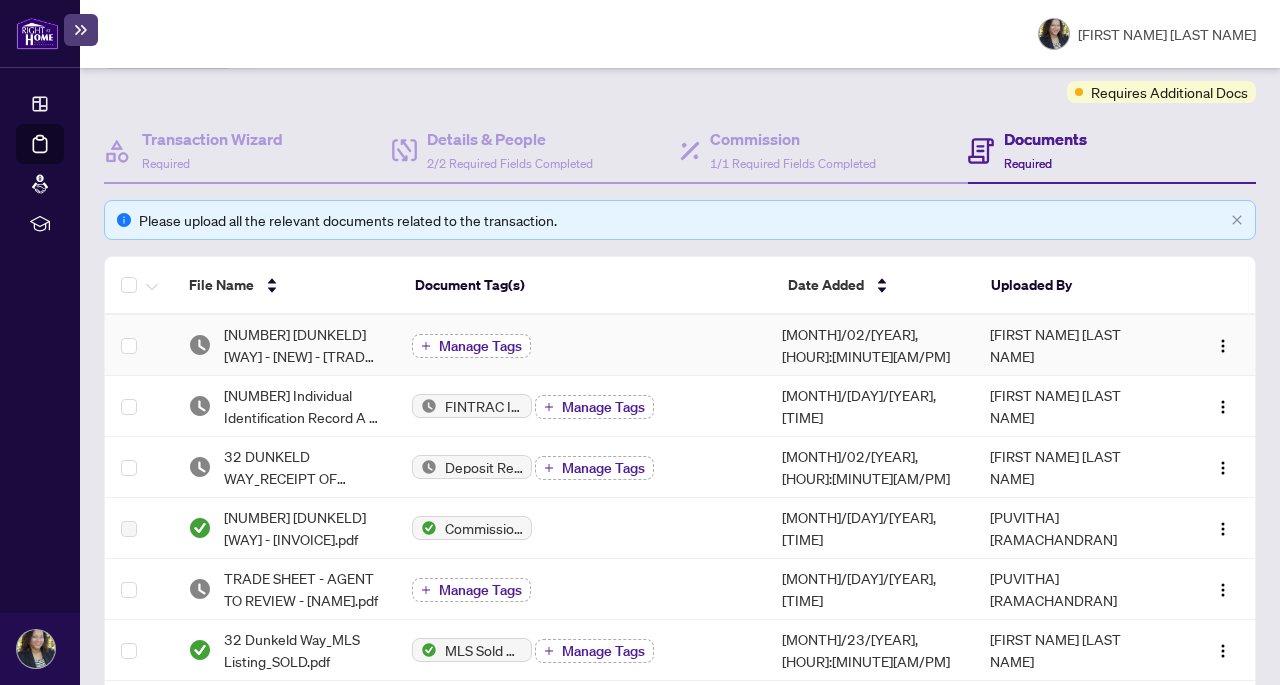 click on "Manage Tags" at bounding box center (480, 346) 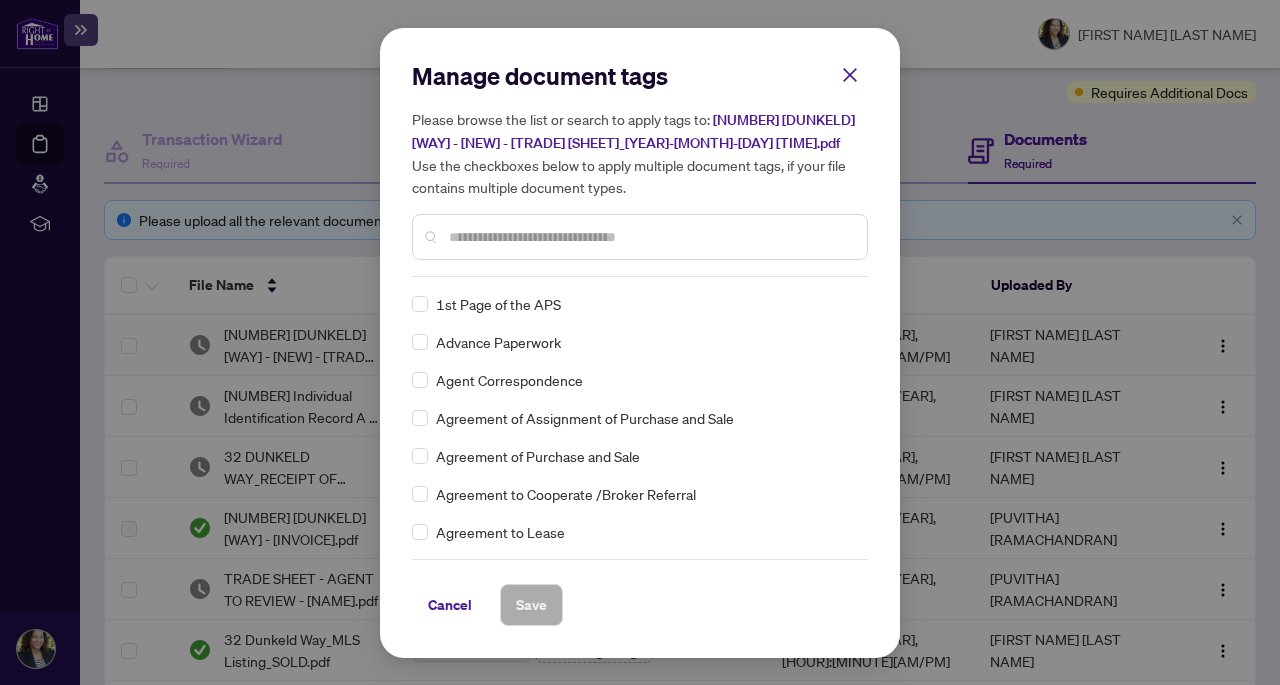 click at bounding box center [640, 237] 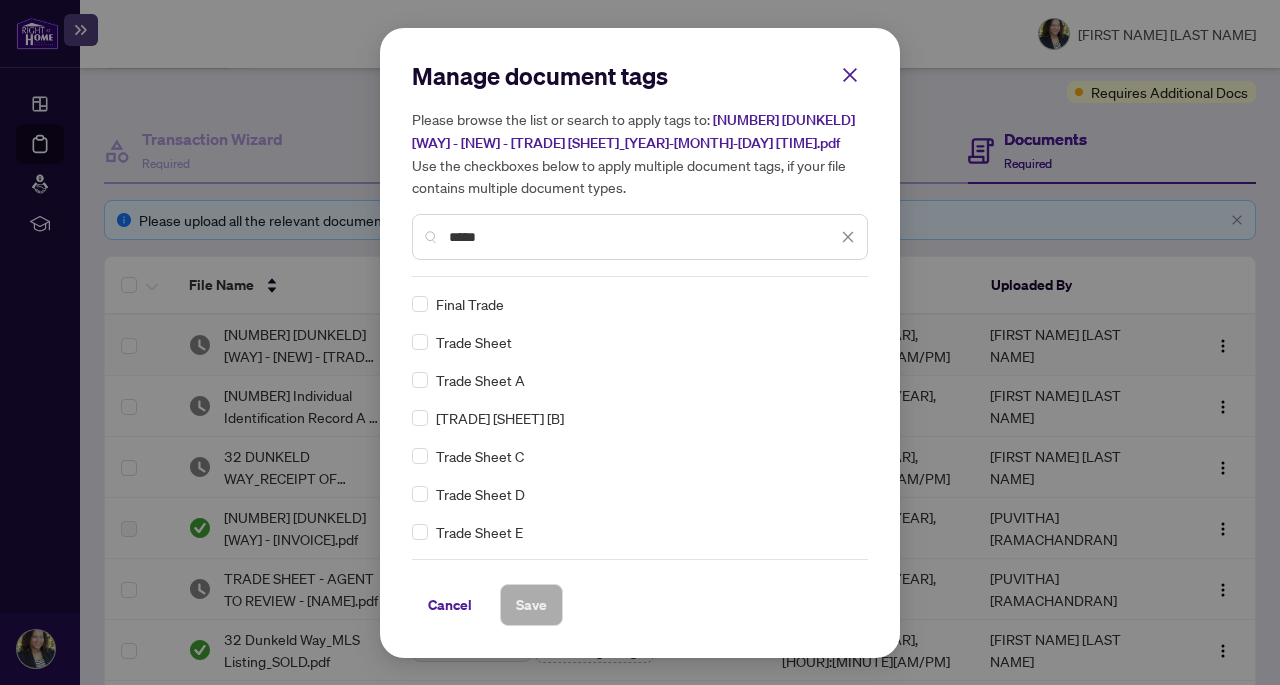 type on "*****" 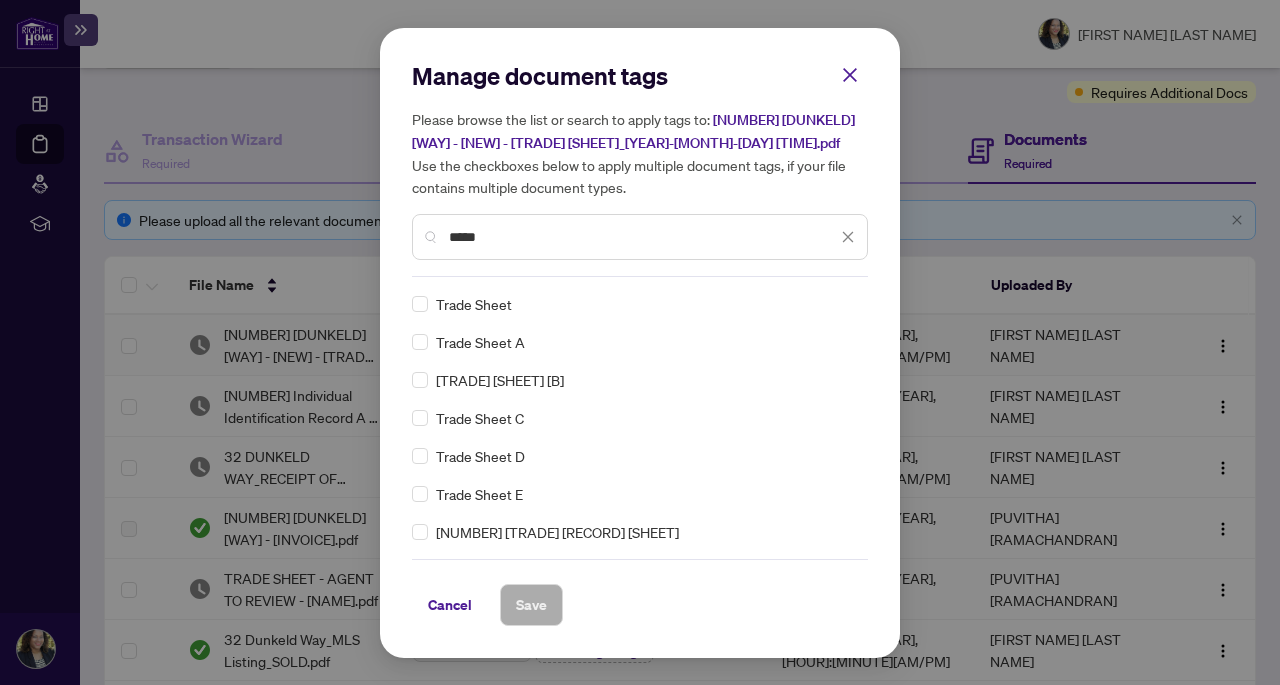 scroll, scrollTop: 0, scrollLeft: 0, axis: both 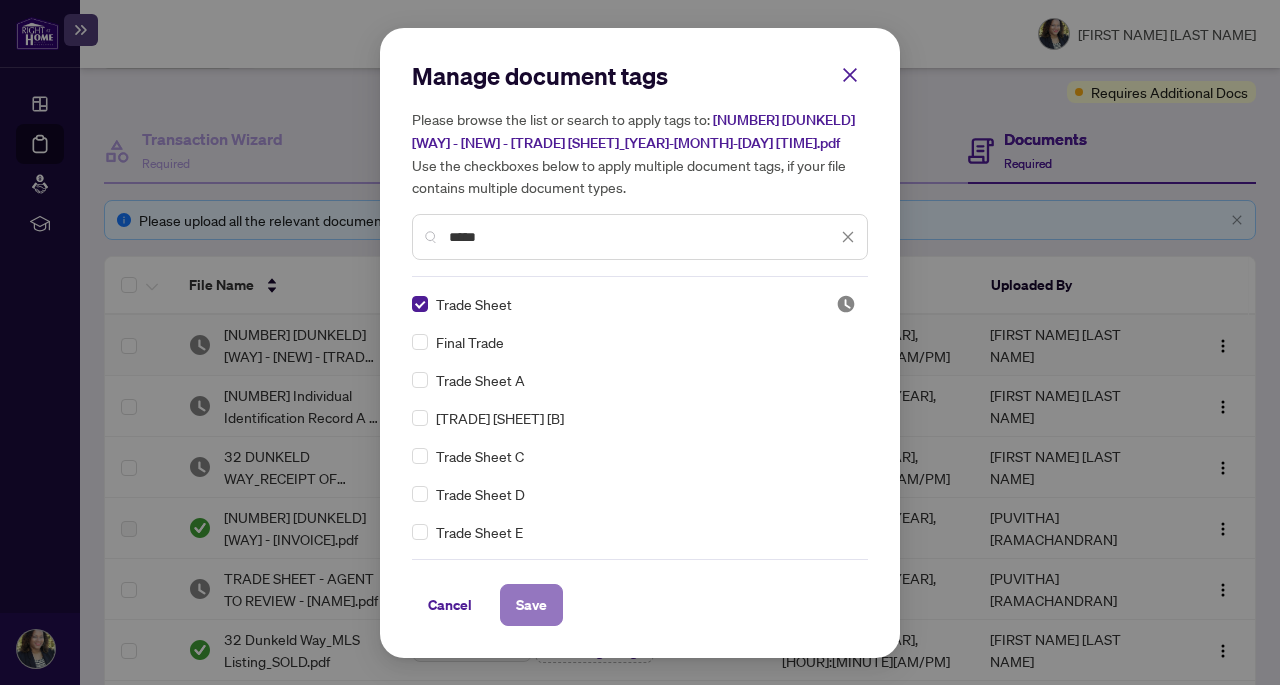 click on "Save" at bounding box center [531, 605] 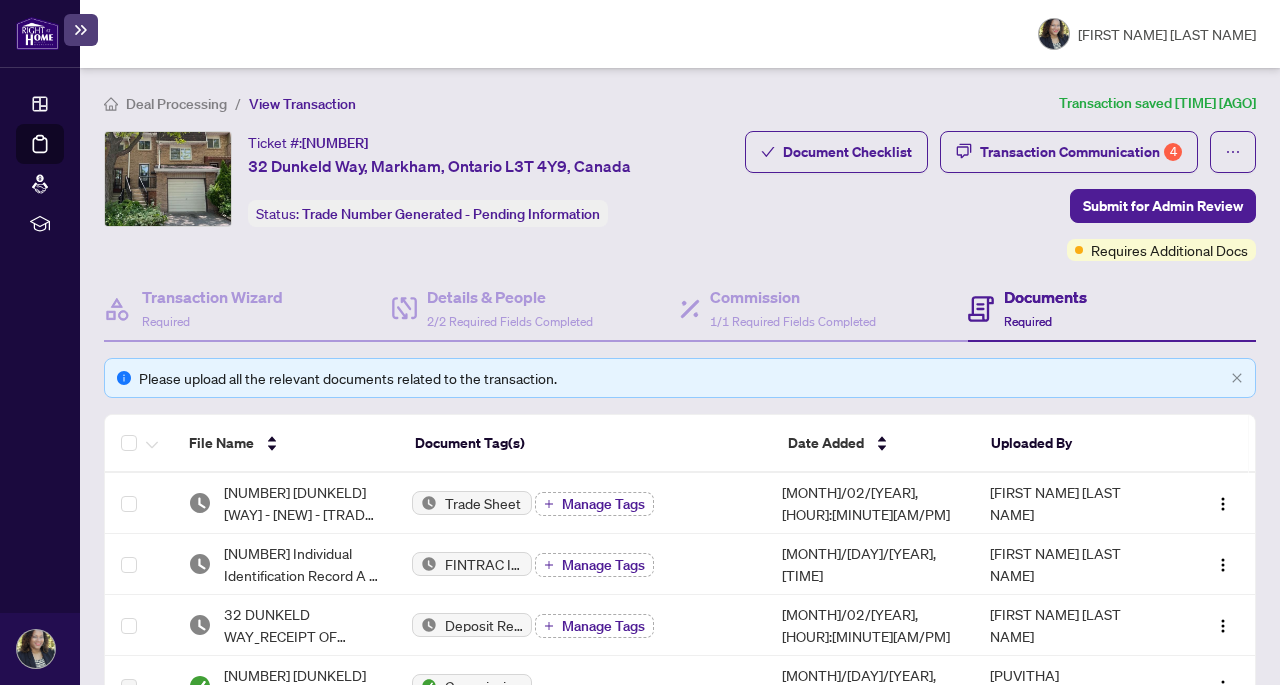 scroll, scrollTop: 158, scrollLeft: 0, axis: vertical 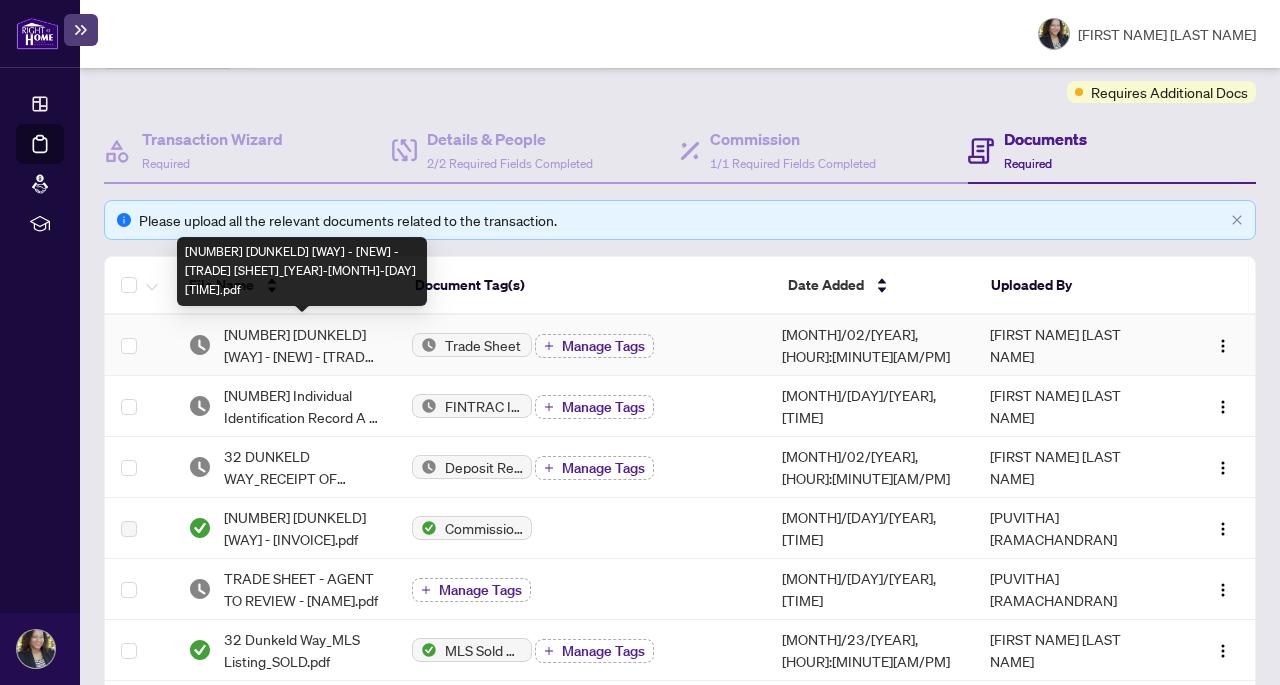 click on "[NUMBER] [DUNKELD] [WAY] - [NEW] - [TRADE] [SHEET]_[YEAR]-[MONTH]-[DAY] [TIME].pdf" at bounding box center [302, 345] 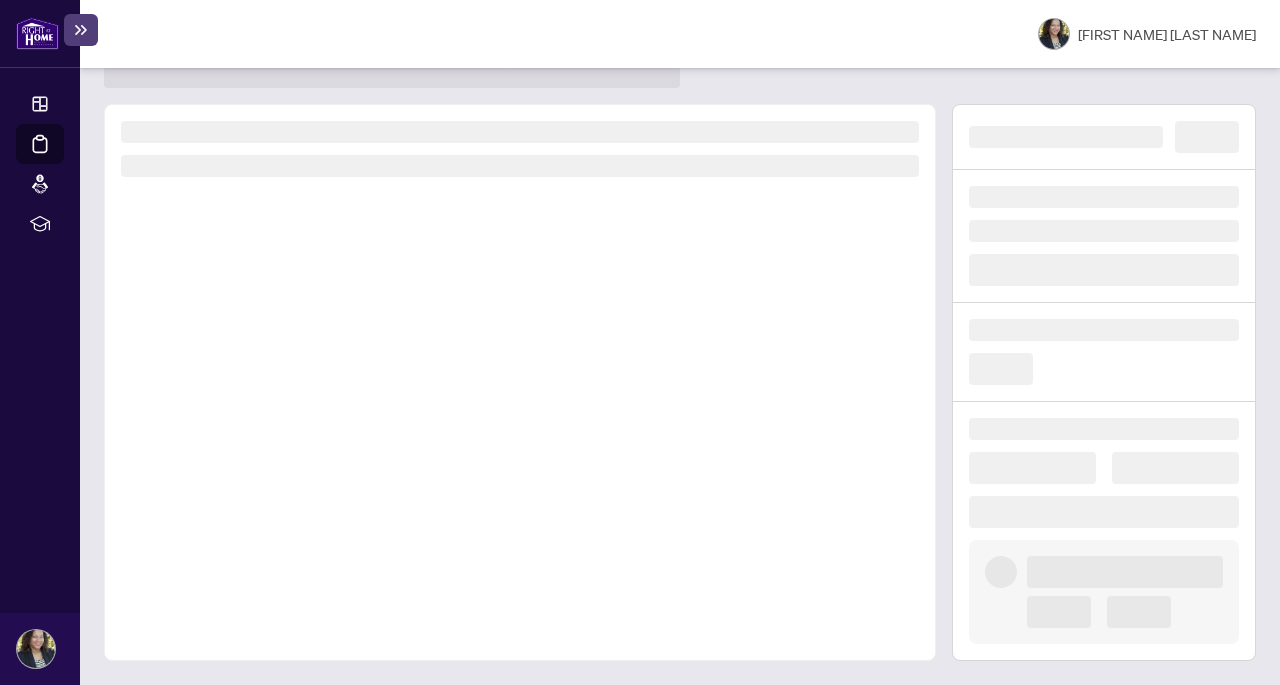 scroll, scrollTop: 62, scrollLeft: 0, axis: vertical 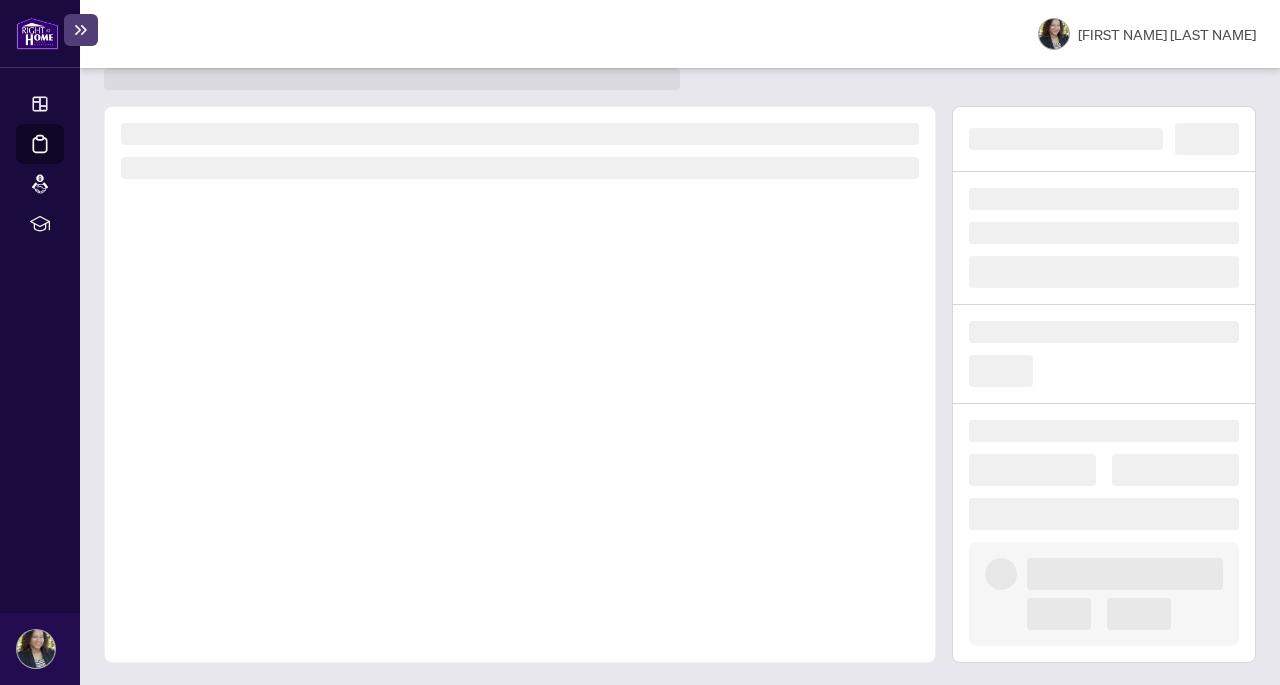 click at bounding box center [520, 384] 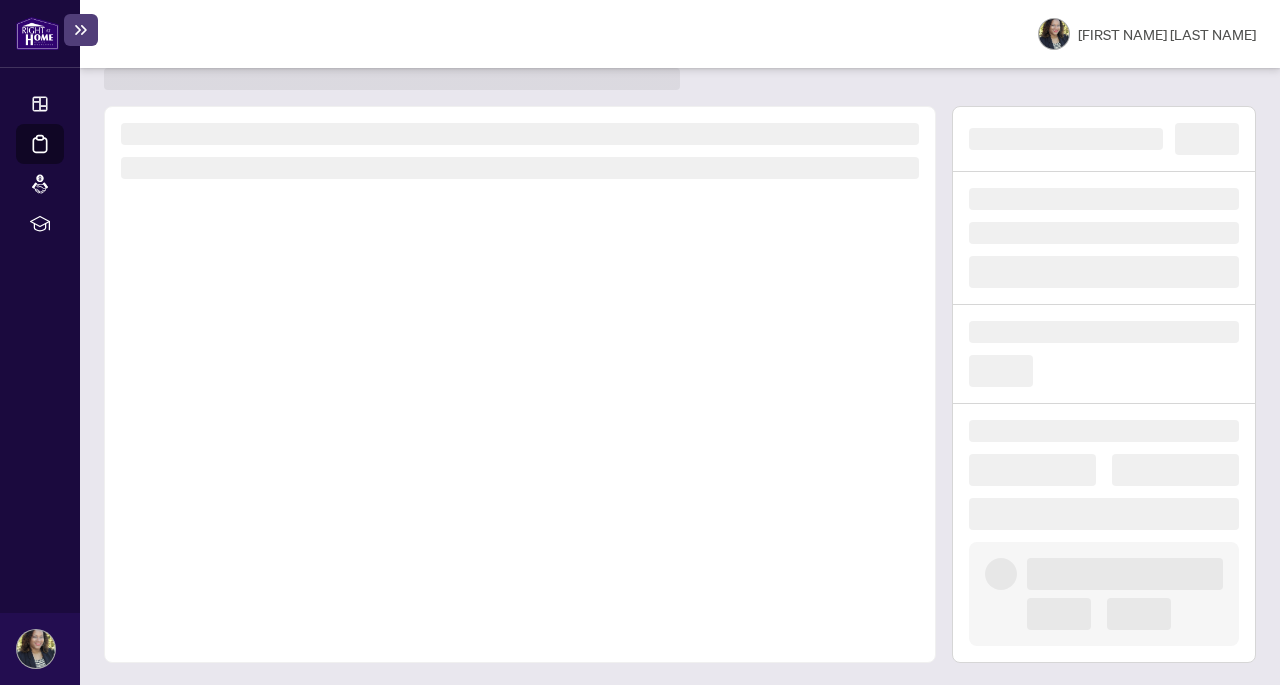scroll, scrollTop: 0, scrollLeft: 0, axis: both 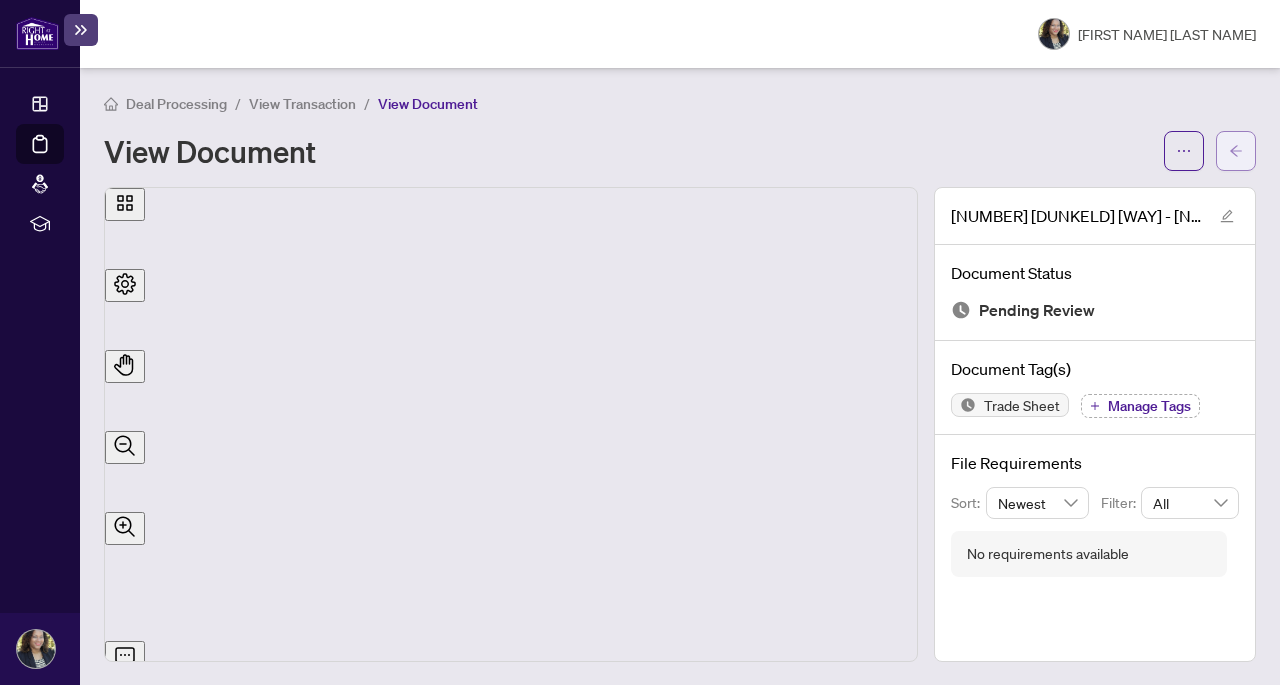 click at bounding box center [1236, 151] 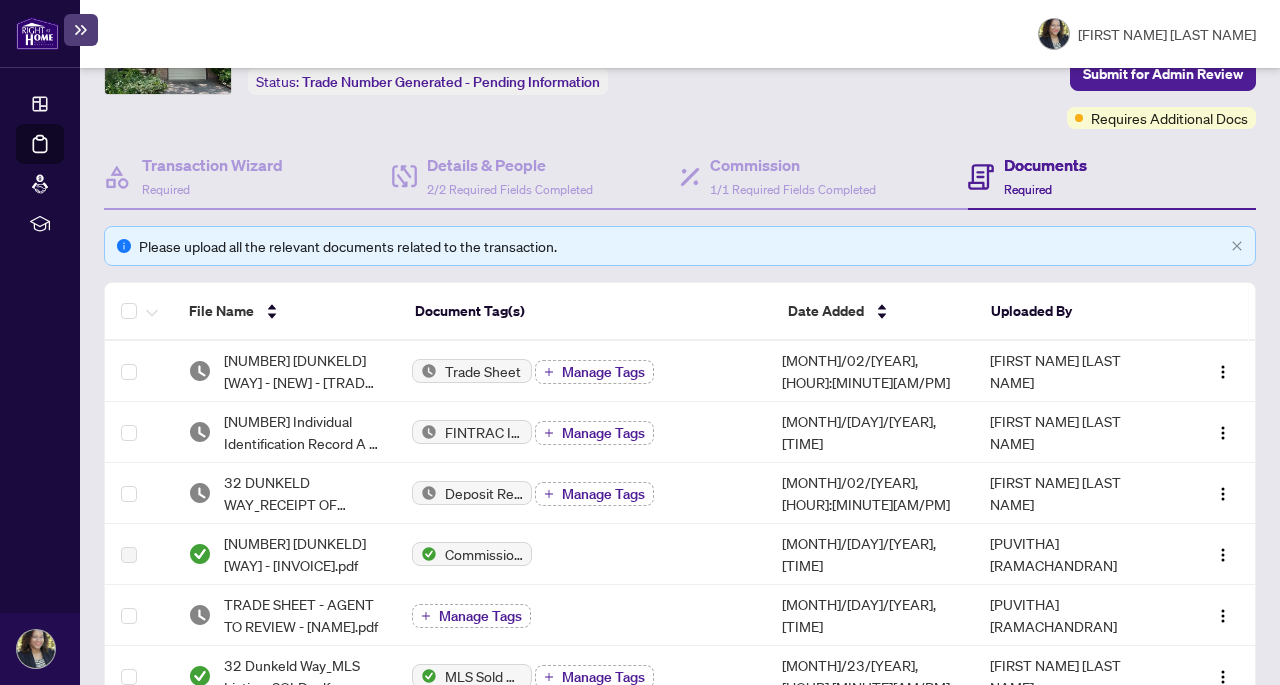 scroll, scrollTop: 136, scrollLeft: 0, axis: vertical 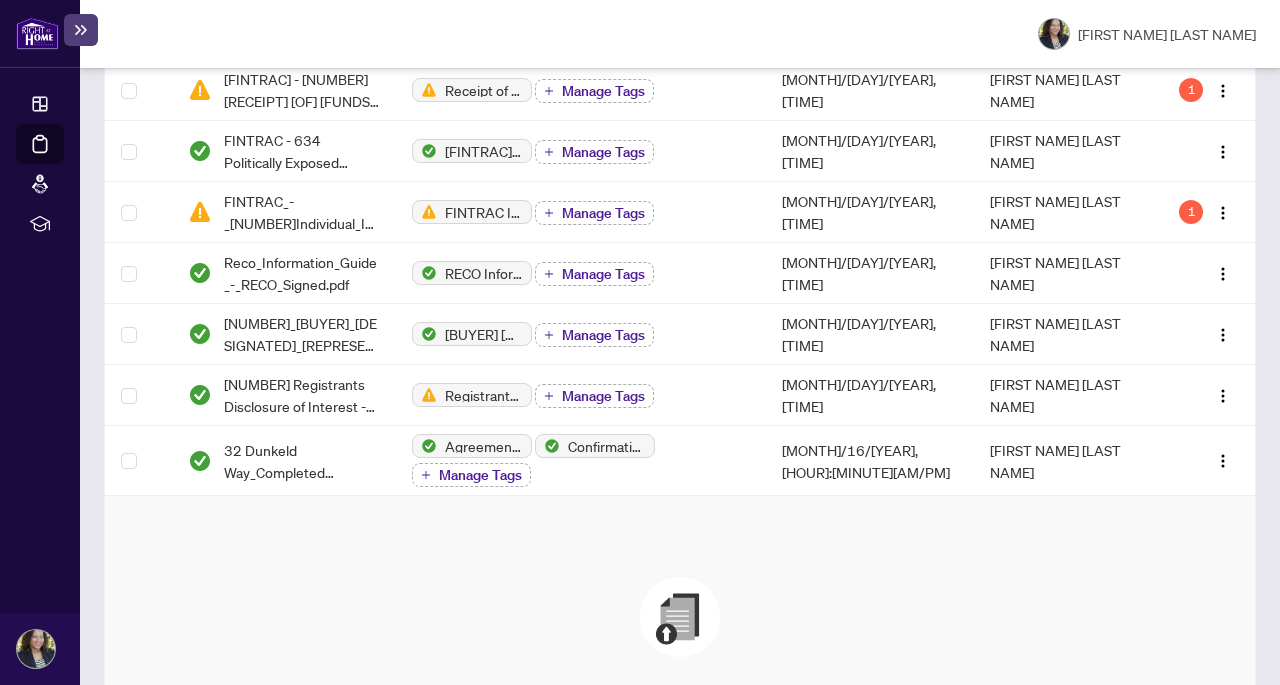 click at bounding box center [680, 617] 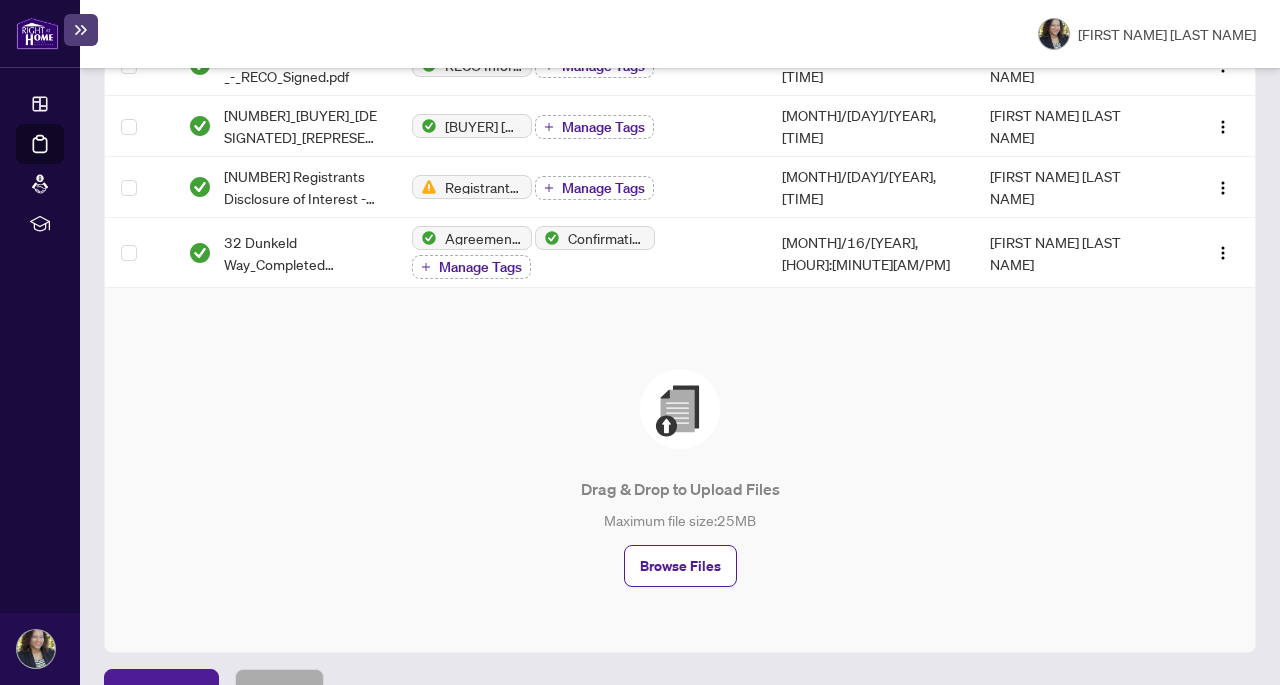 scroll, scrollTop: 1087, scrollLeft: 0, axis: vertical 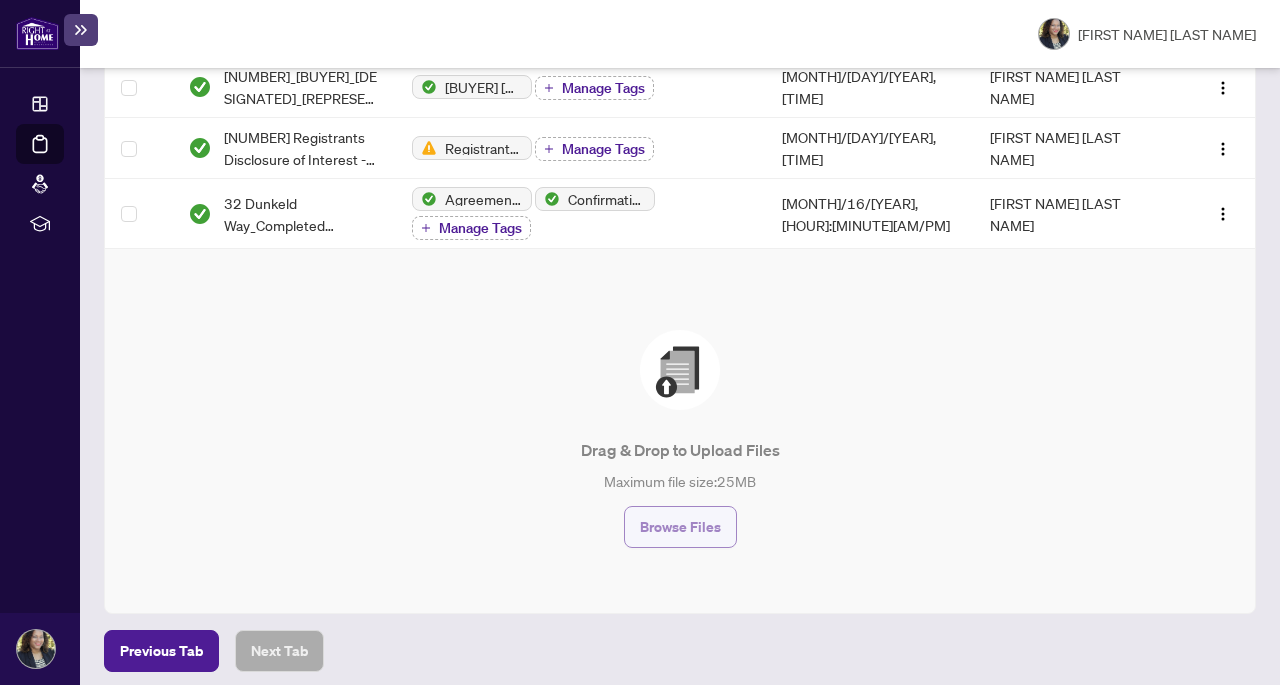 click on "Browse Files" at bounding box center (680, 527) 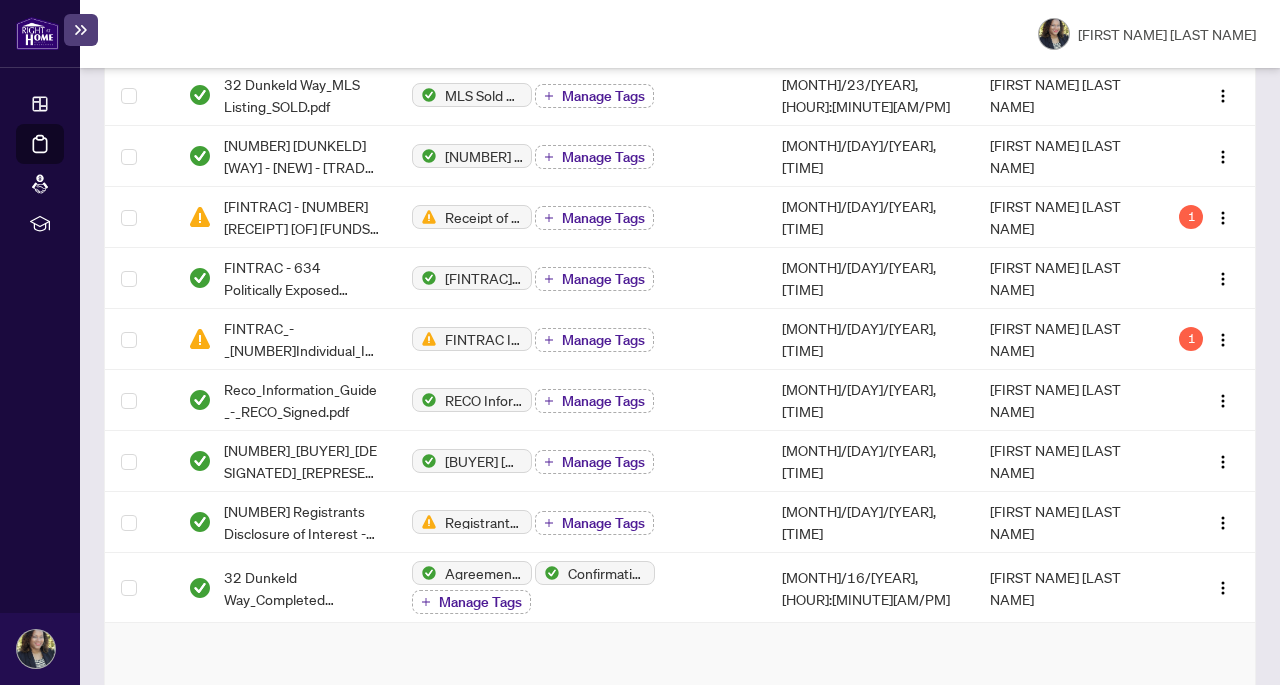 scroll, scrollTop: 41, scrollLeft: 0, axis: vertical 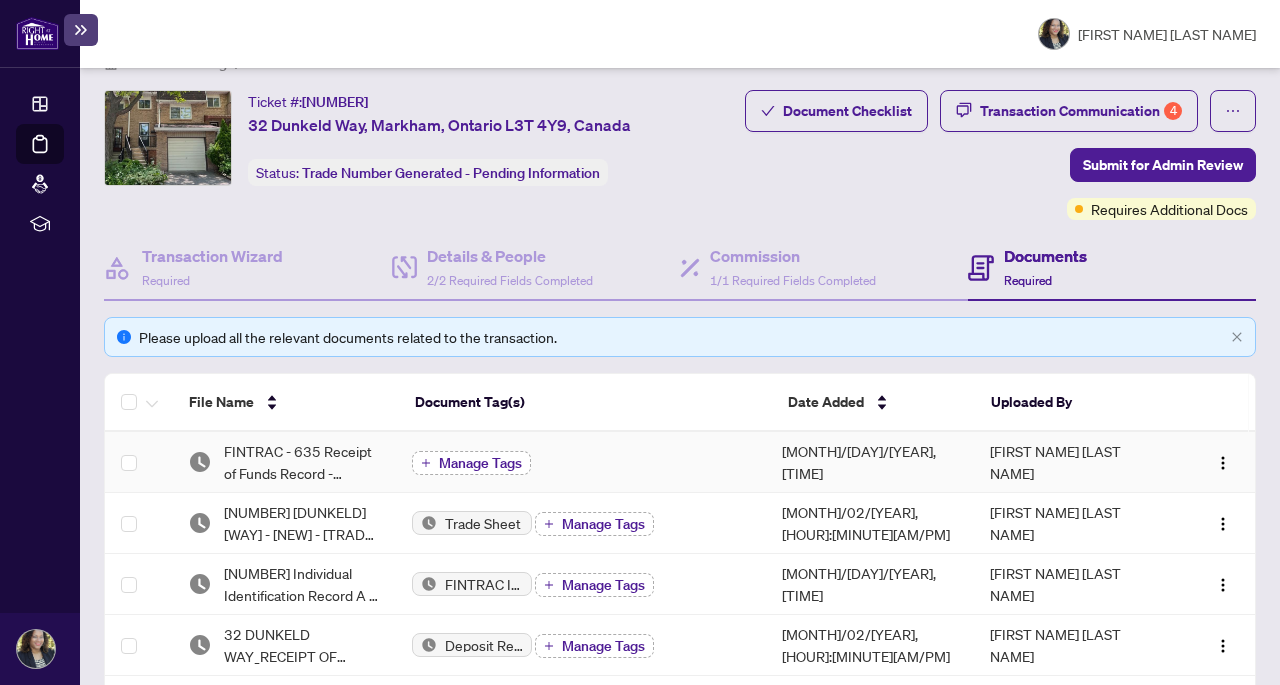click on "Manage Tags" at bounding box center [480, 463] 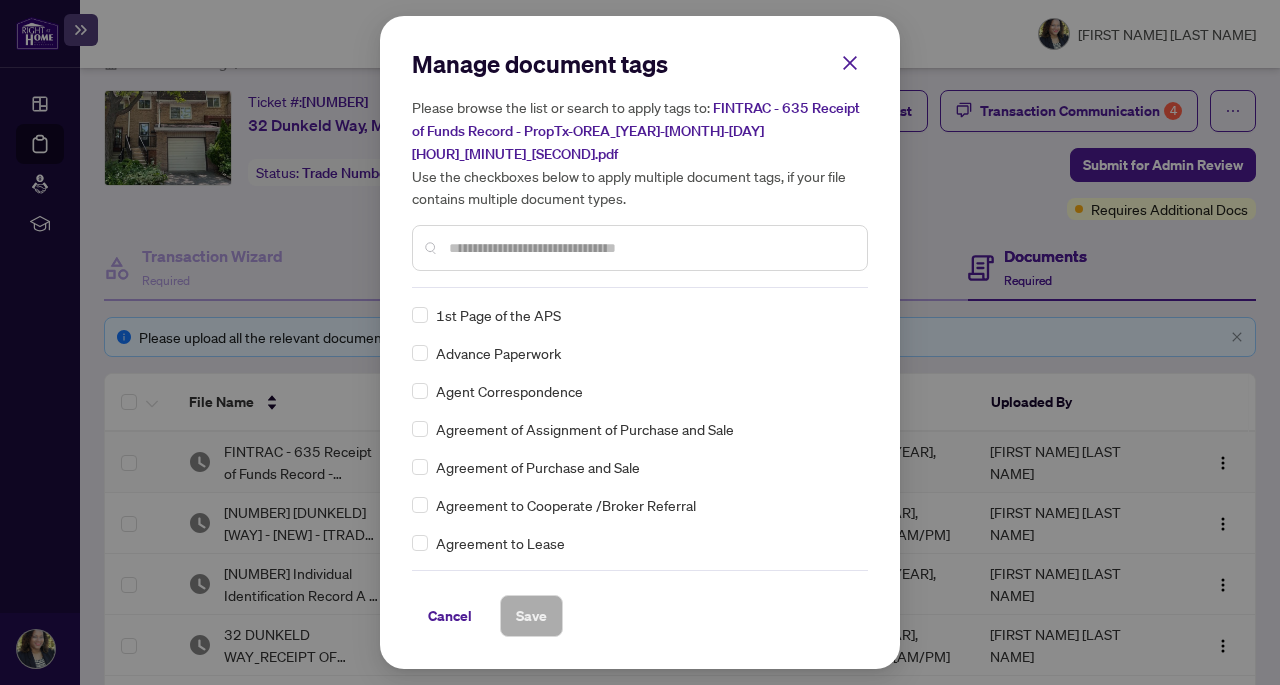 click on "Manage document tags Please browse the list or search to apply tags to:   FINTRAC - 635 Receipt of Funds Record - PropTx-OREA_[YEAR]-[MONTH]-[DAY] [HOUR]_[MINUTE]_[SECOND].pdf   Use the checkboxes below to apply multiple document tags, if your file contains multiple document types." at bounding box center (640, 168) 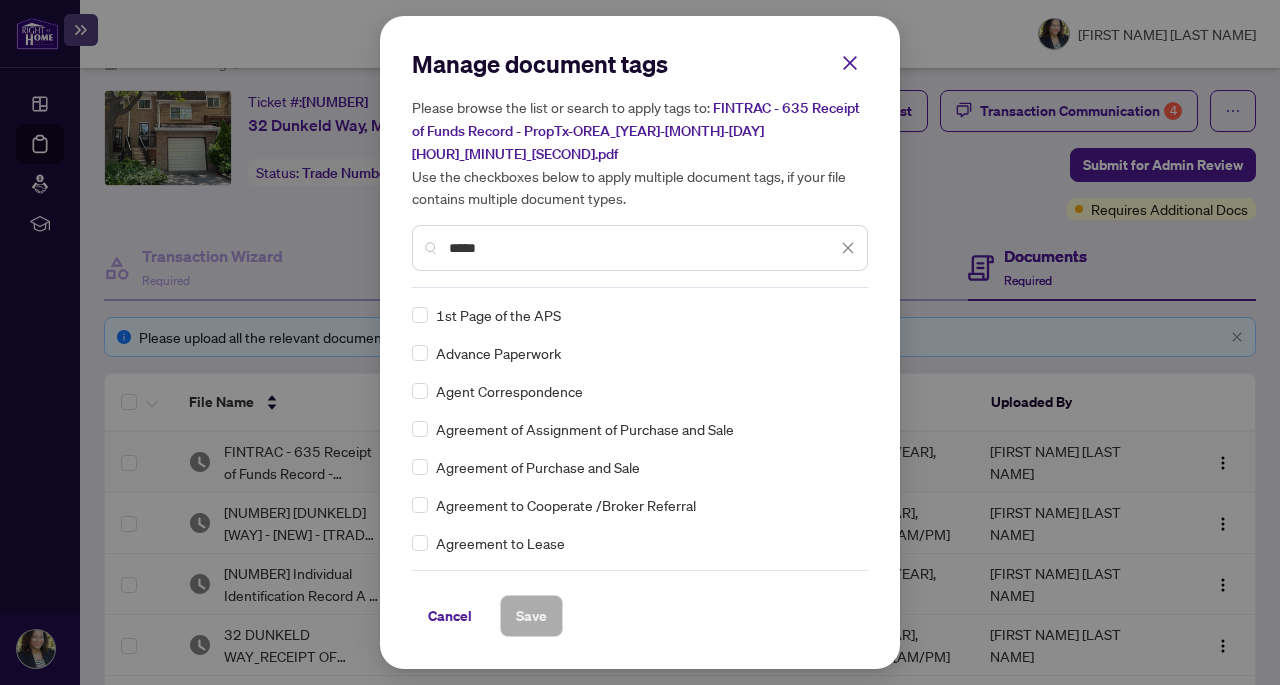 type on "*****" 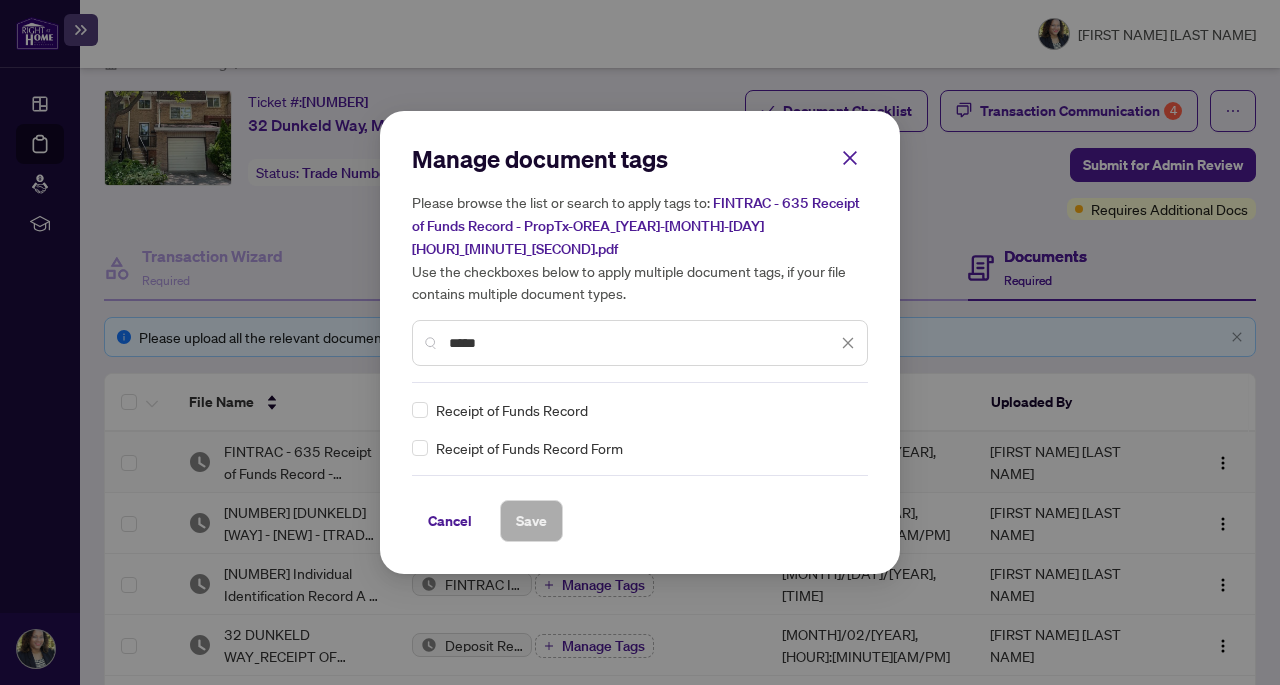 click on "Receipt of Funds Record Form" at bounding box center (512, 410) 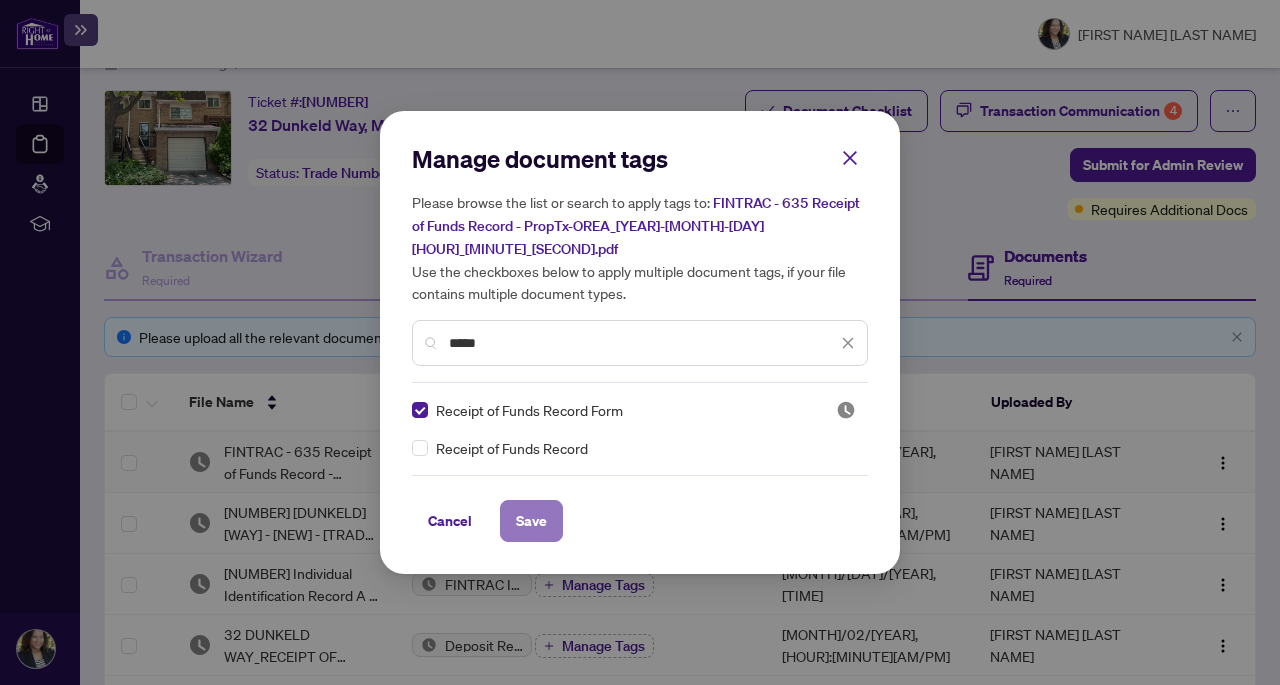 click on "Save" at bounding box center [531, 521] 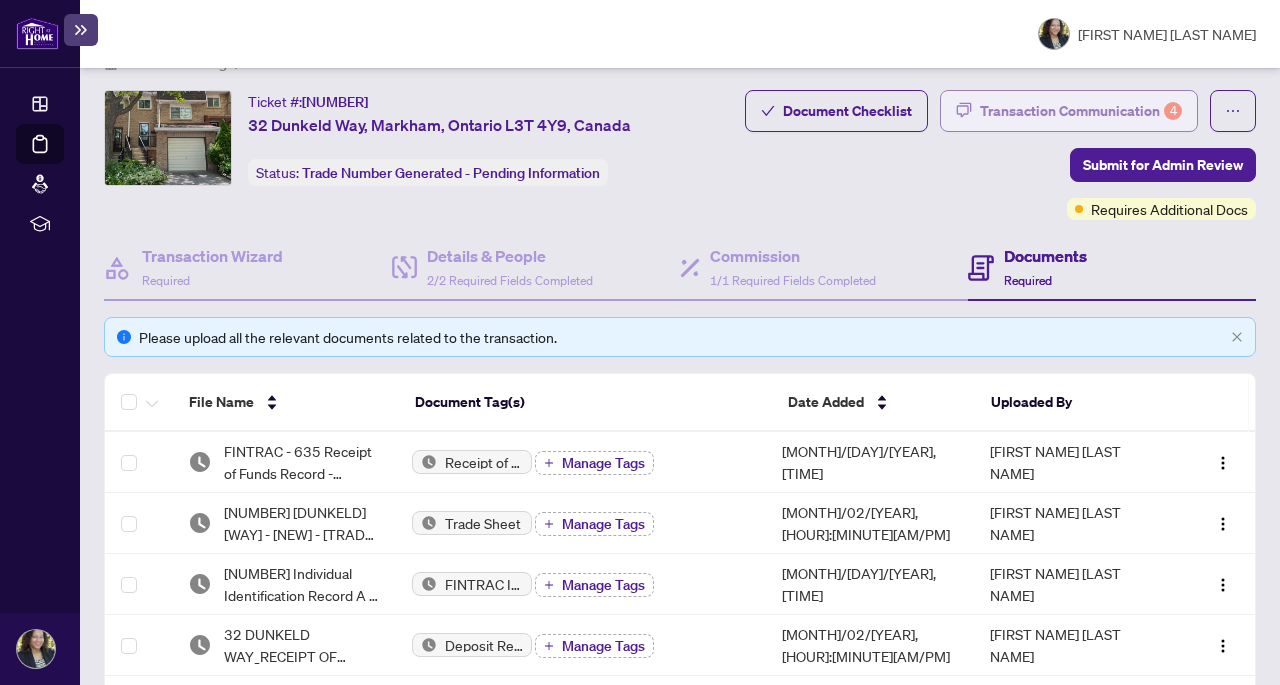 click on "Transaction Communication 4" at bounding box center (1081, 111) 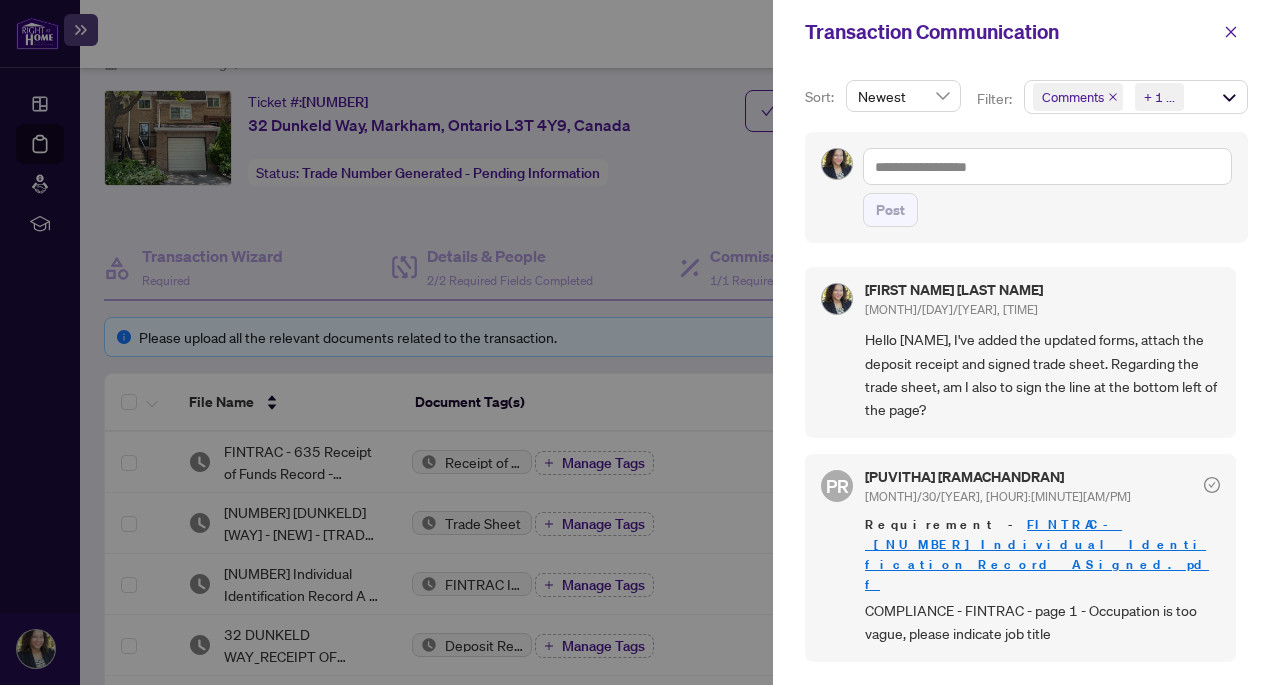 click at bounding box center [640, 342] 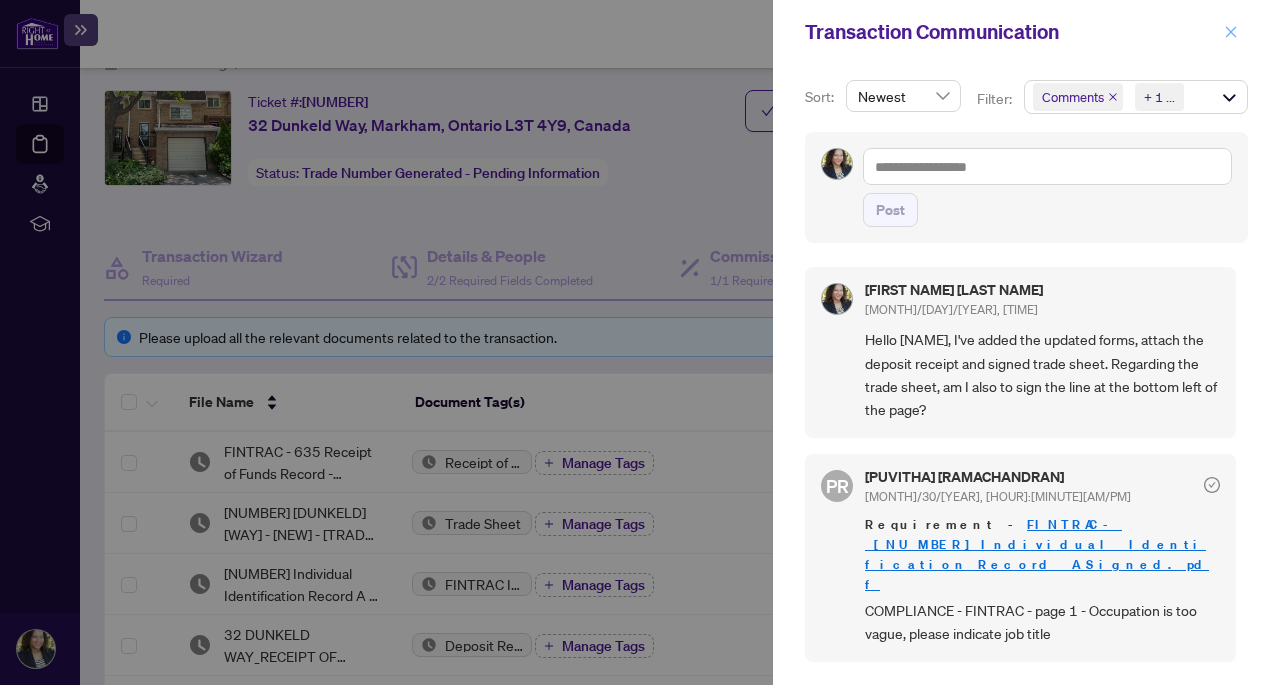 click at bounding box center [1231, 32] 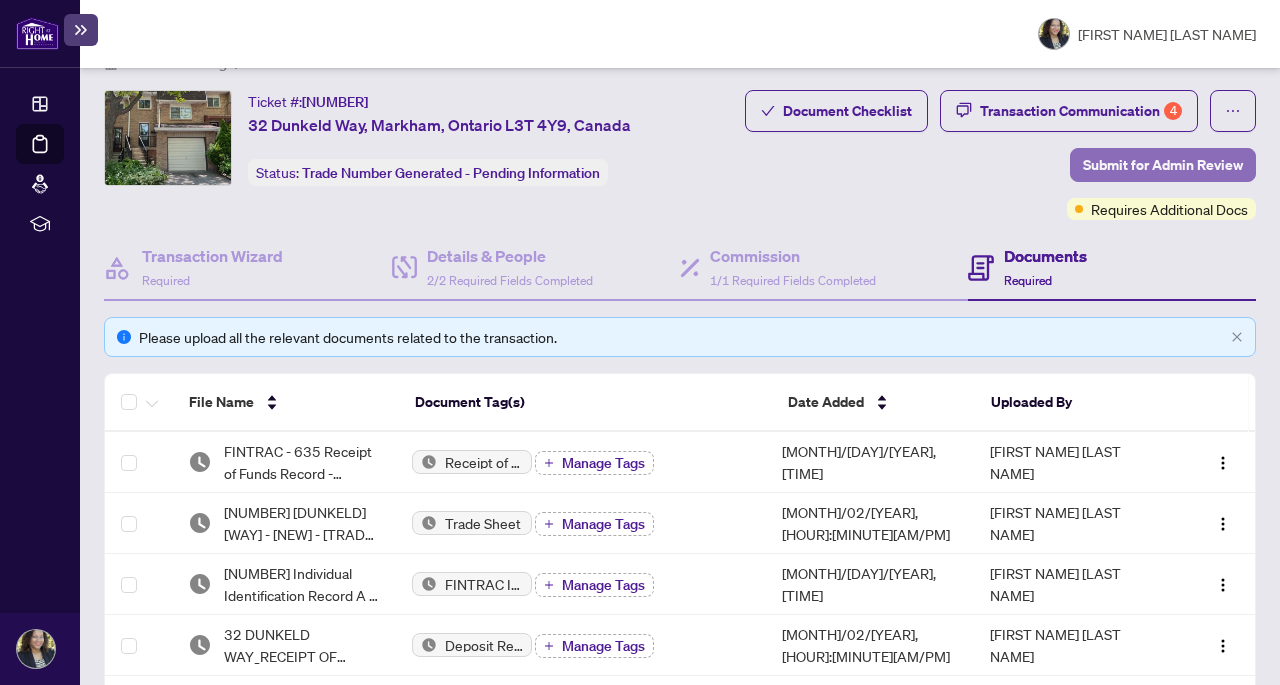 click on "Submit for Admin Review" at bounding box center (1163, 165) 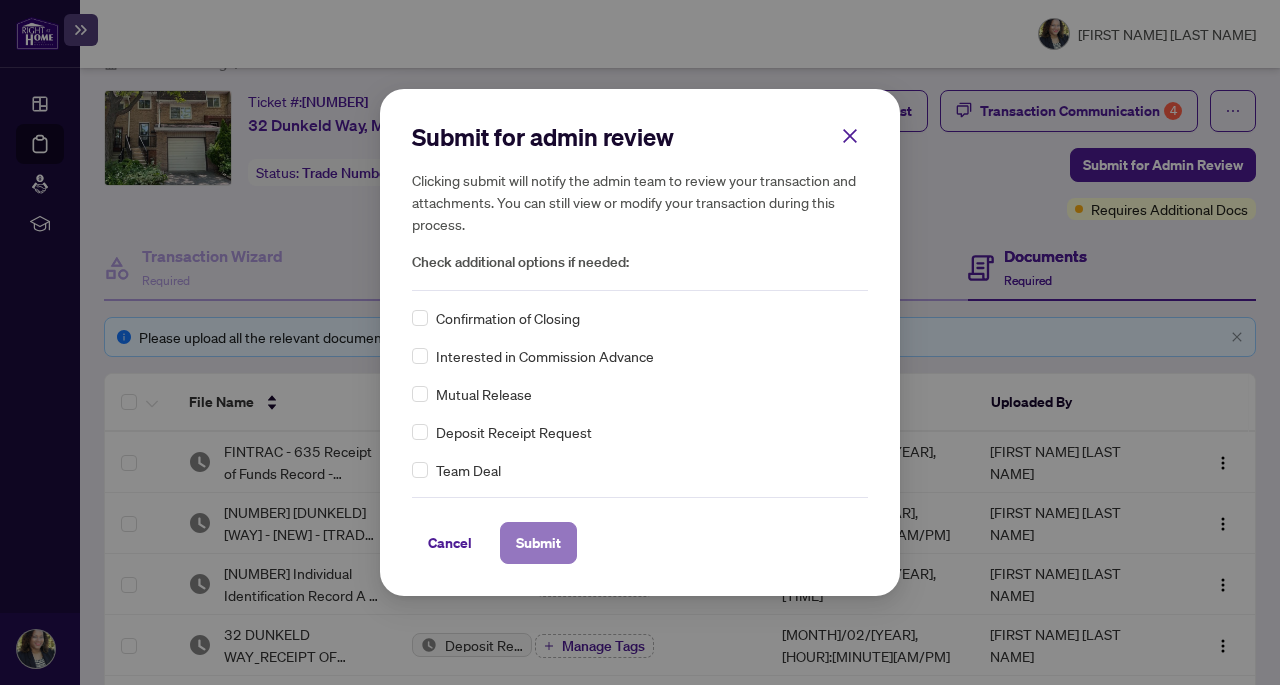 click on "Submit" at bounding box center [0, 0] 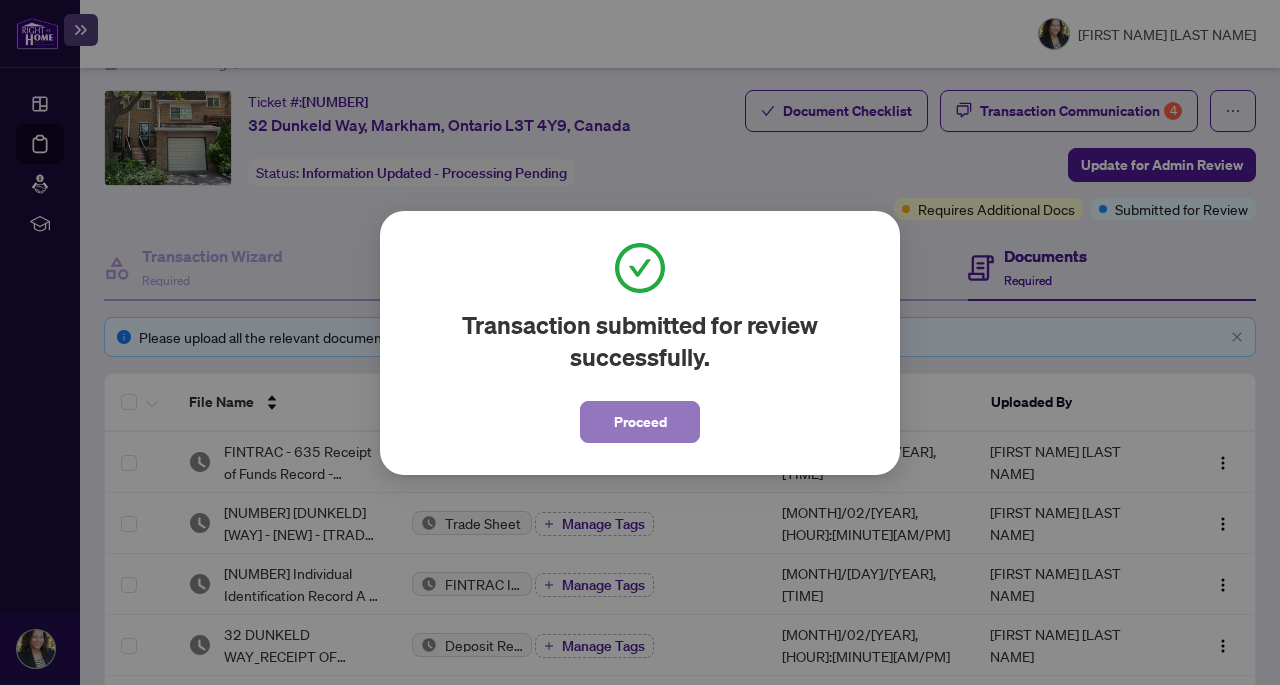 click on "Proceed" at bounding box center (640, 422) 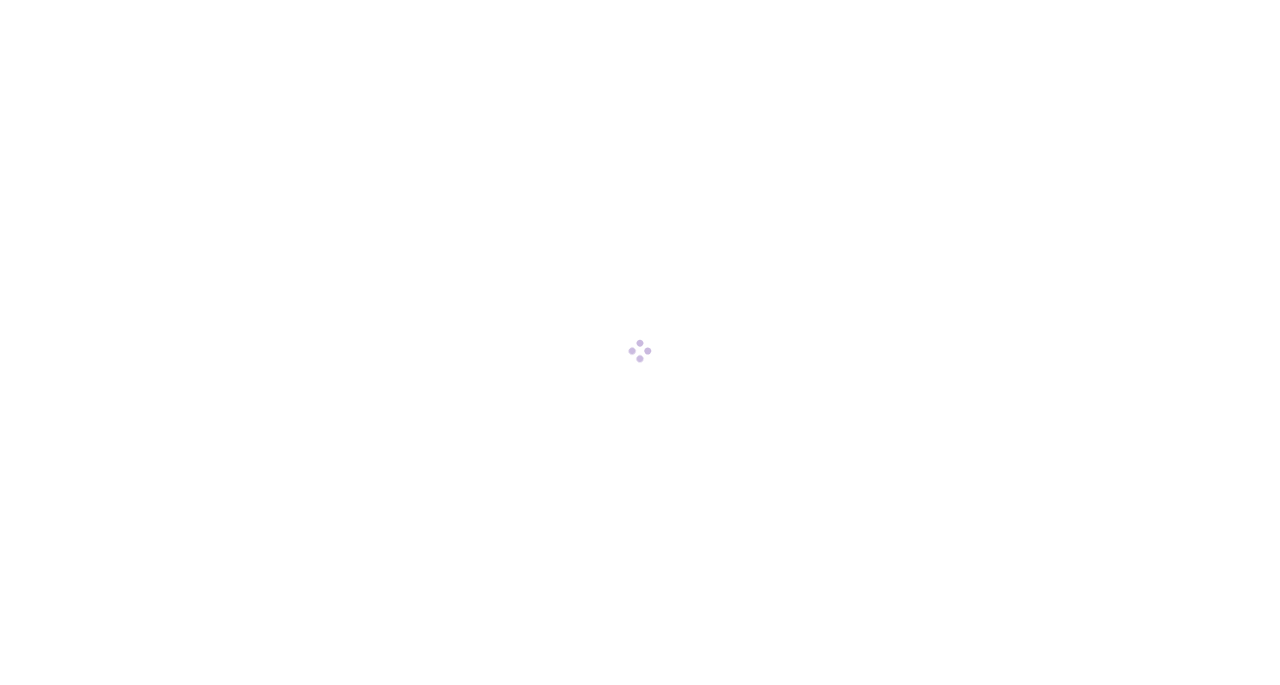 scroll, scrollTop: 0, scrollLeft: 0, axis: both 